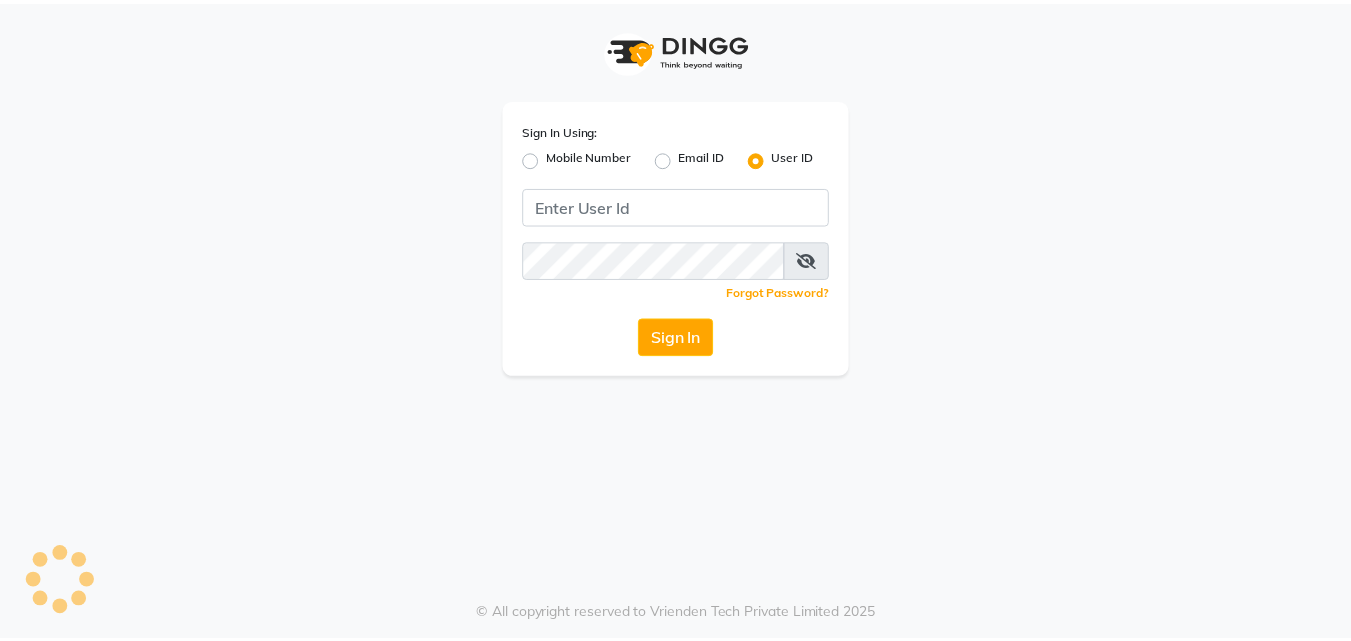 scroll, scrollTop: 0, scrollLeft: 0, axis: both 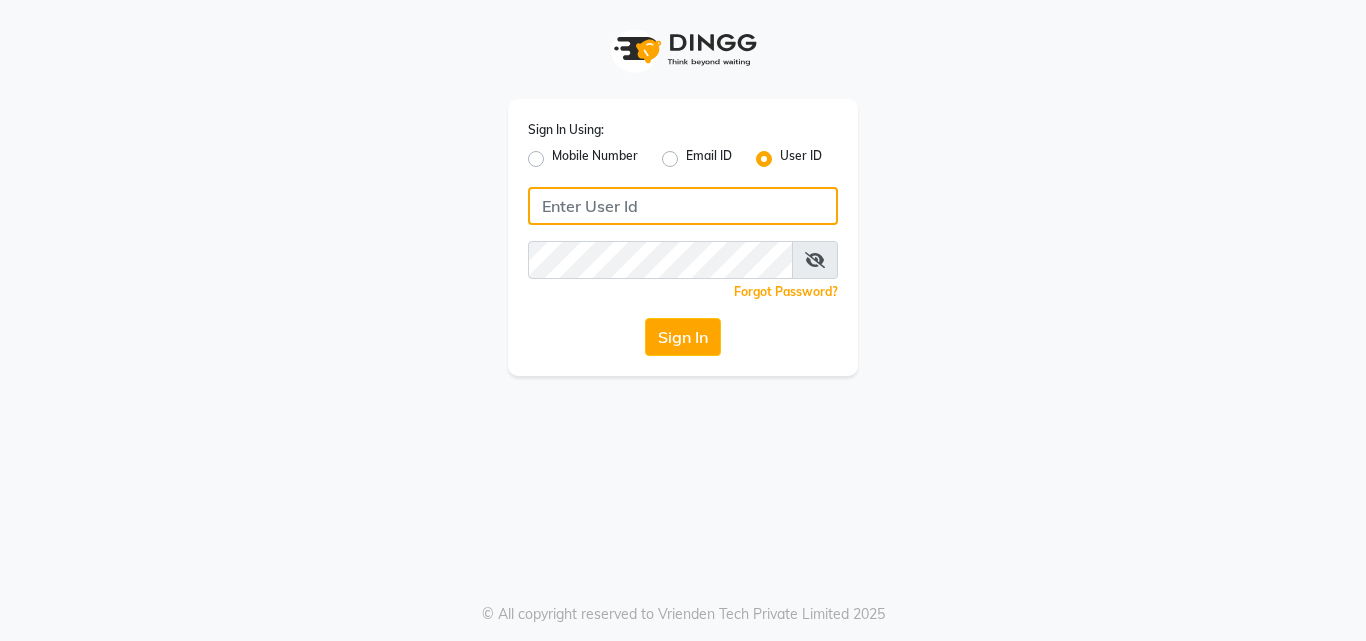click 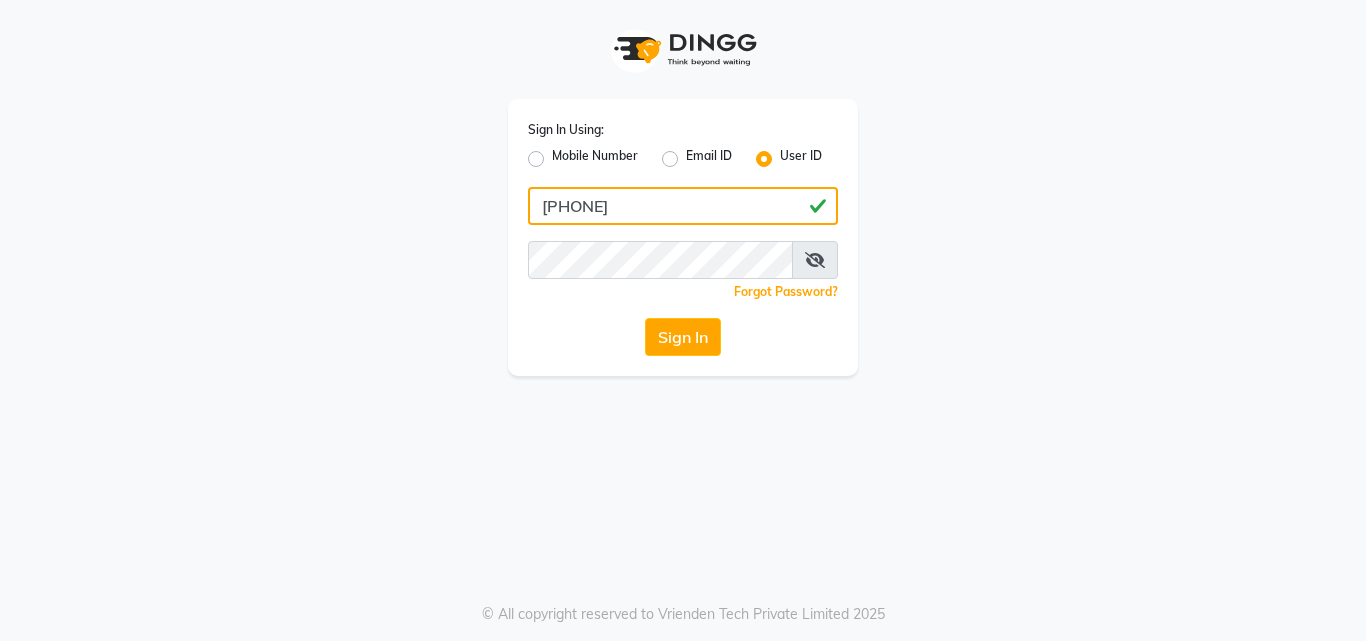 drag, startPoint x: 689, startPoint y: 214, endPoint x: 497, endPoint y: 214, distance: 192 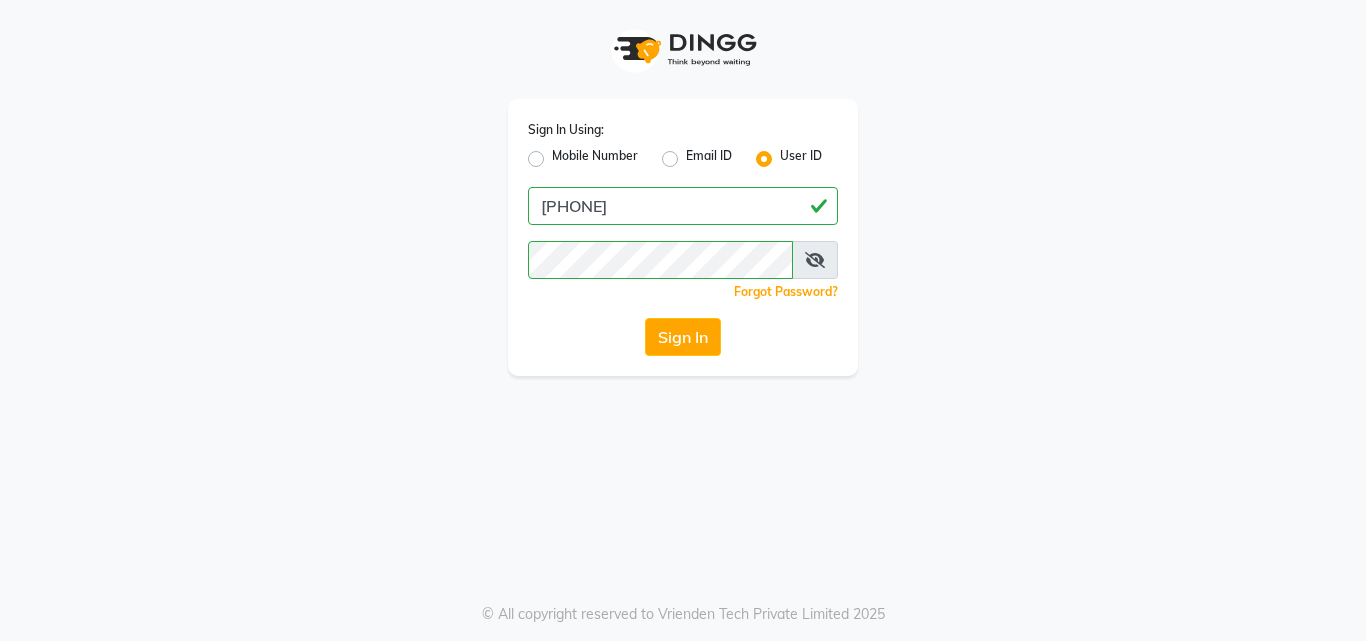 click on "Mobile Number" 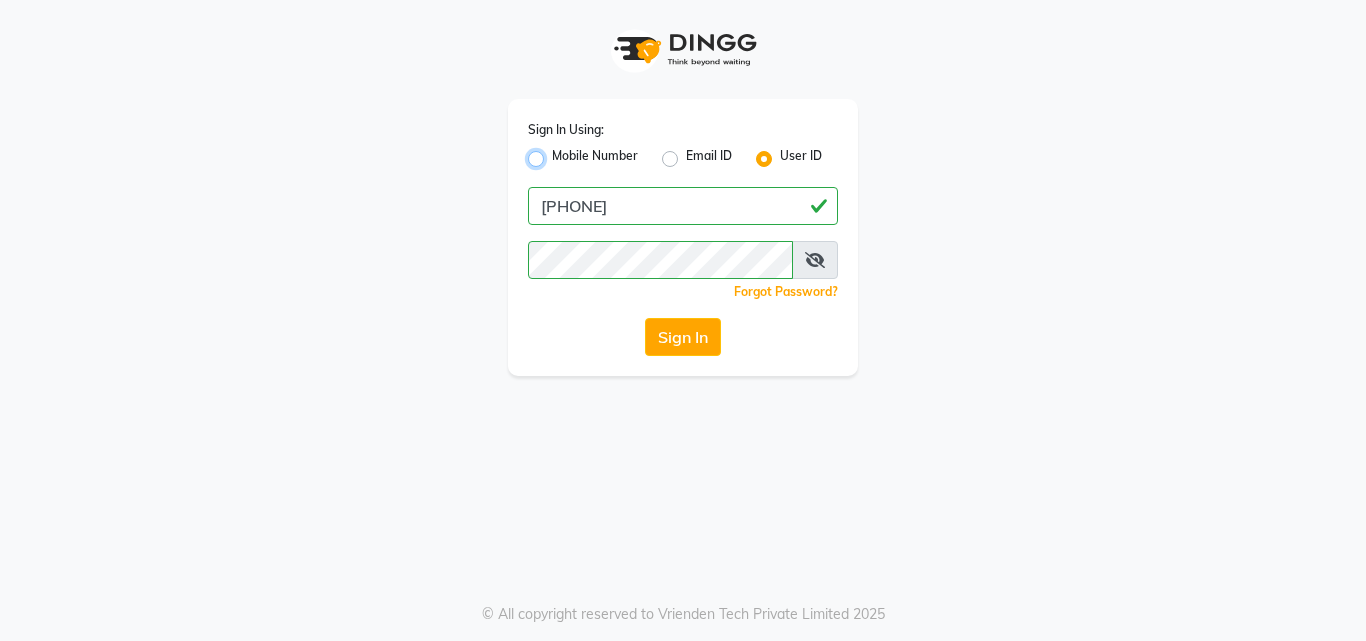 click on "Mobile Number" at bounding box center (558, 153) 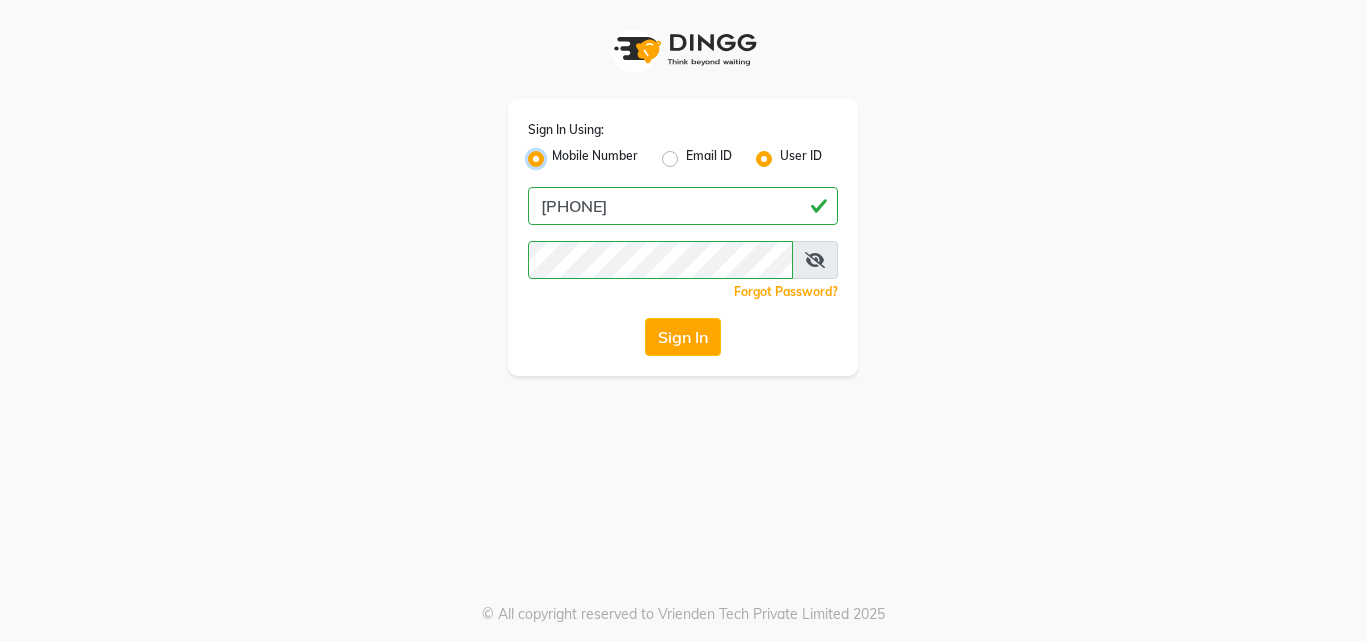 radio on "false" 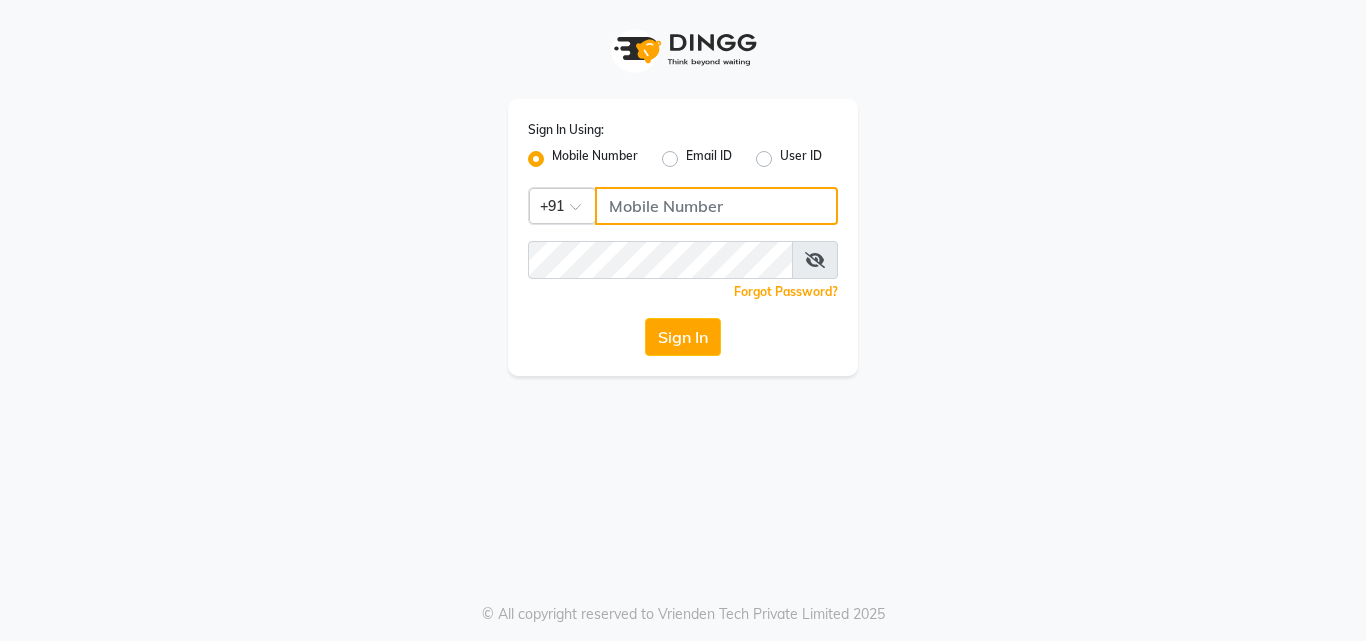 click 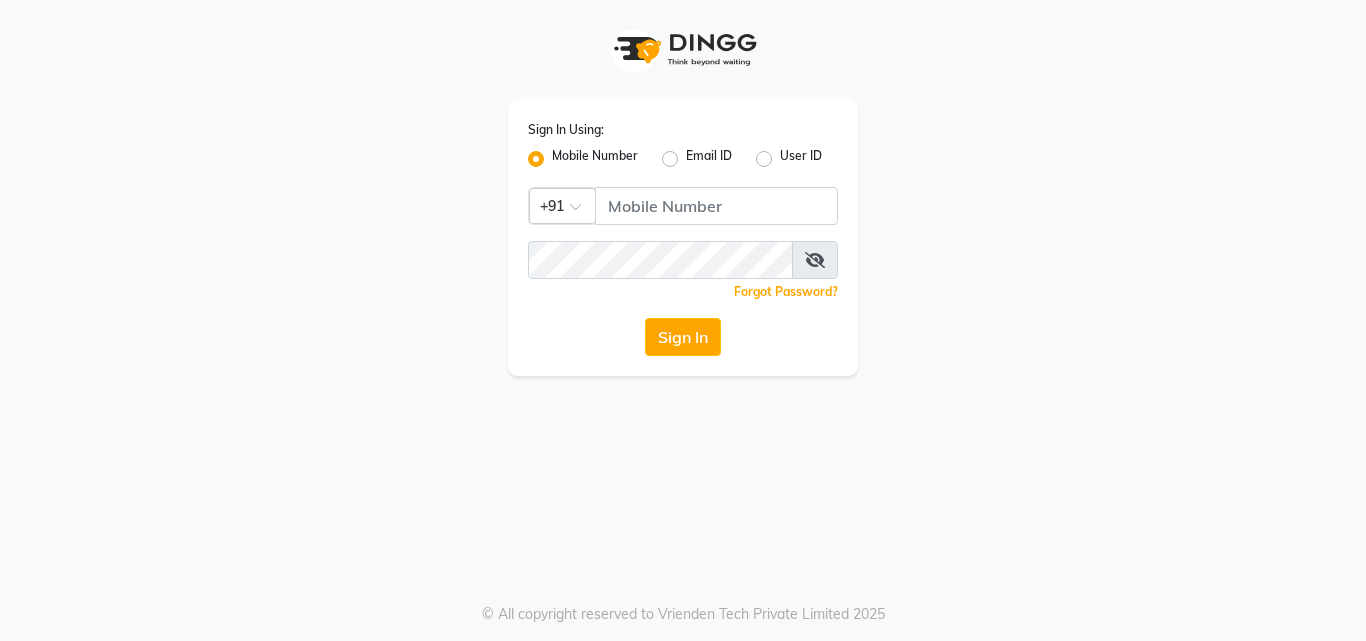 click on "User ID" 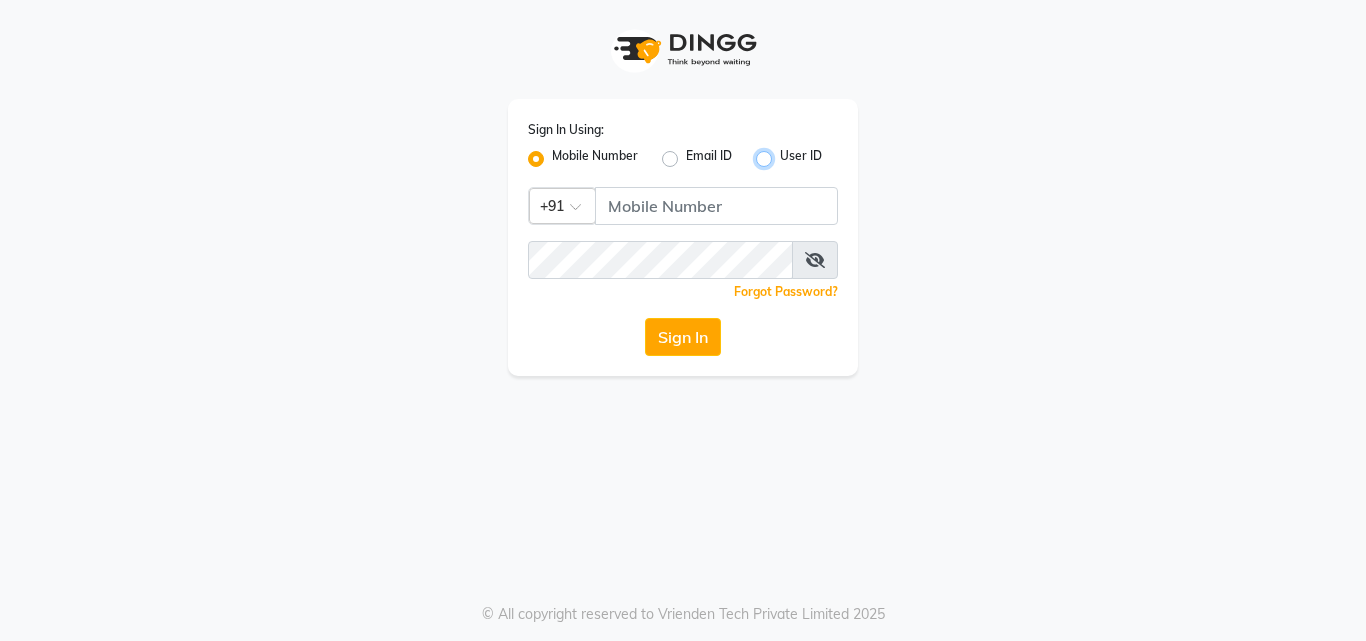 radio on "true" 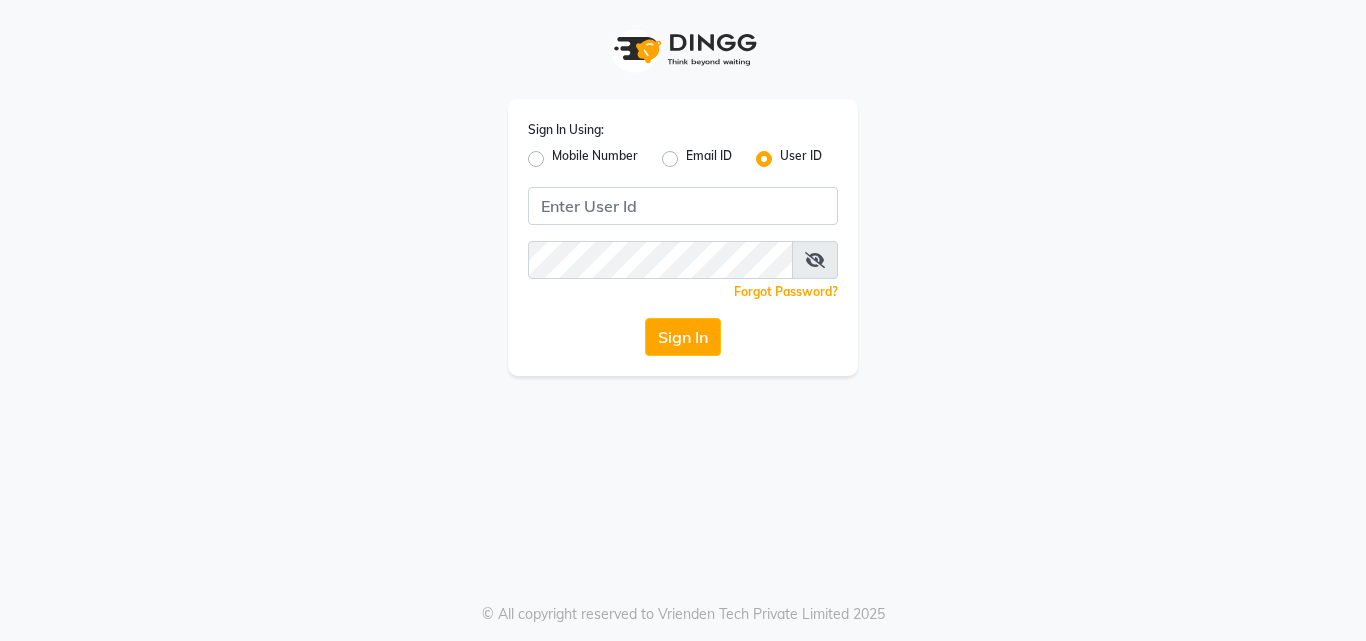 click on "Mobile Number" 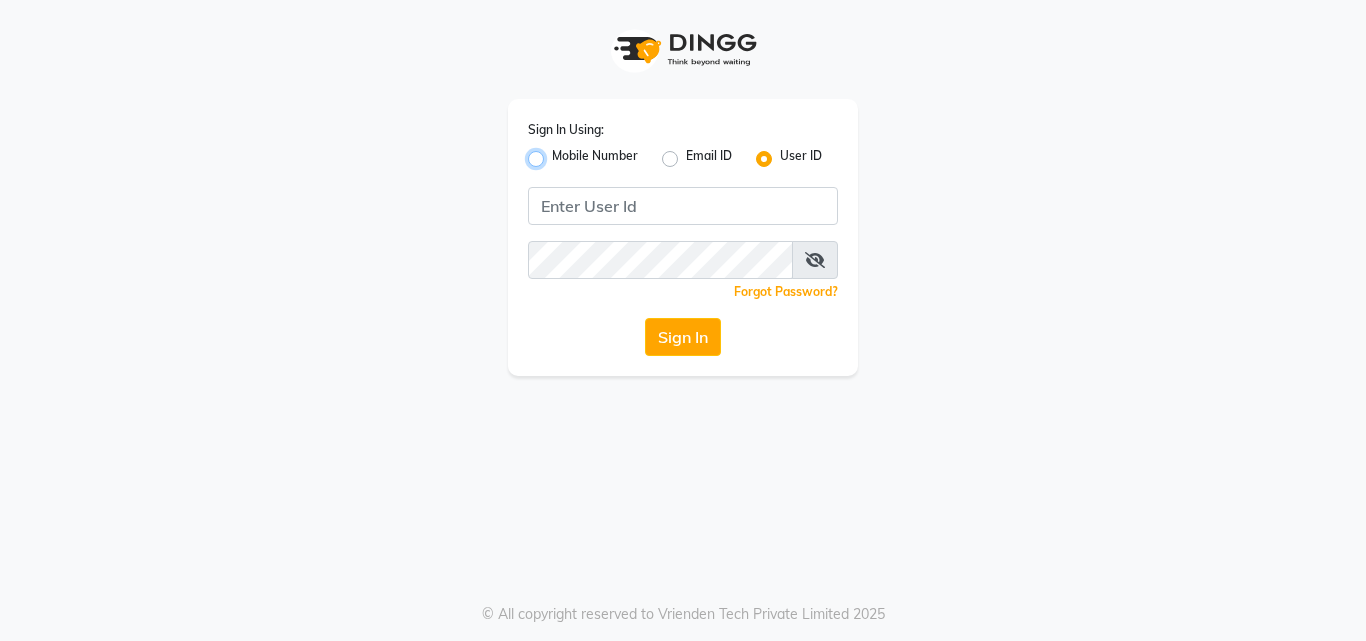 click on "Mobile Number" at bounding box center (558, 153) 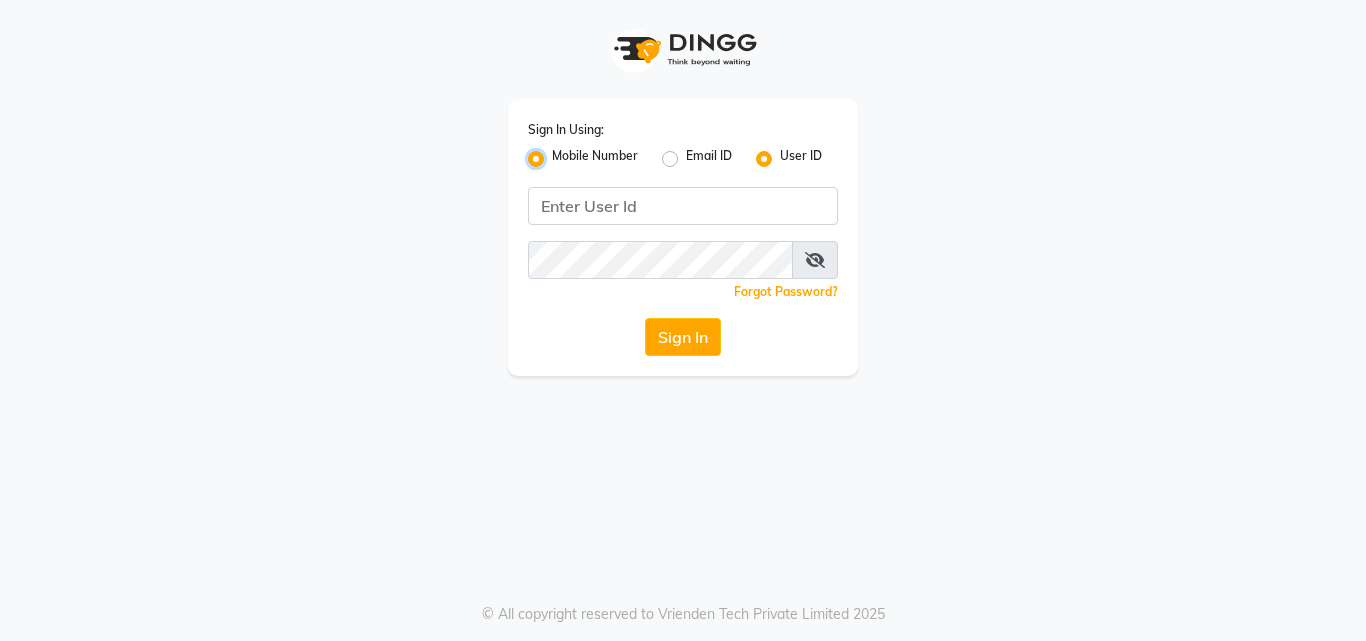 radio on "false" 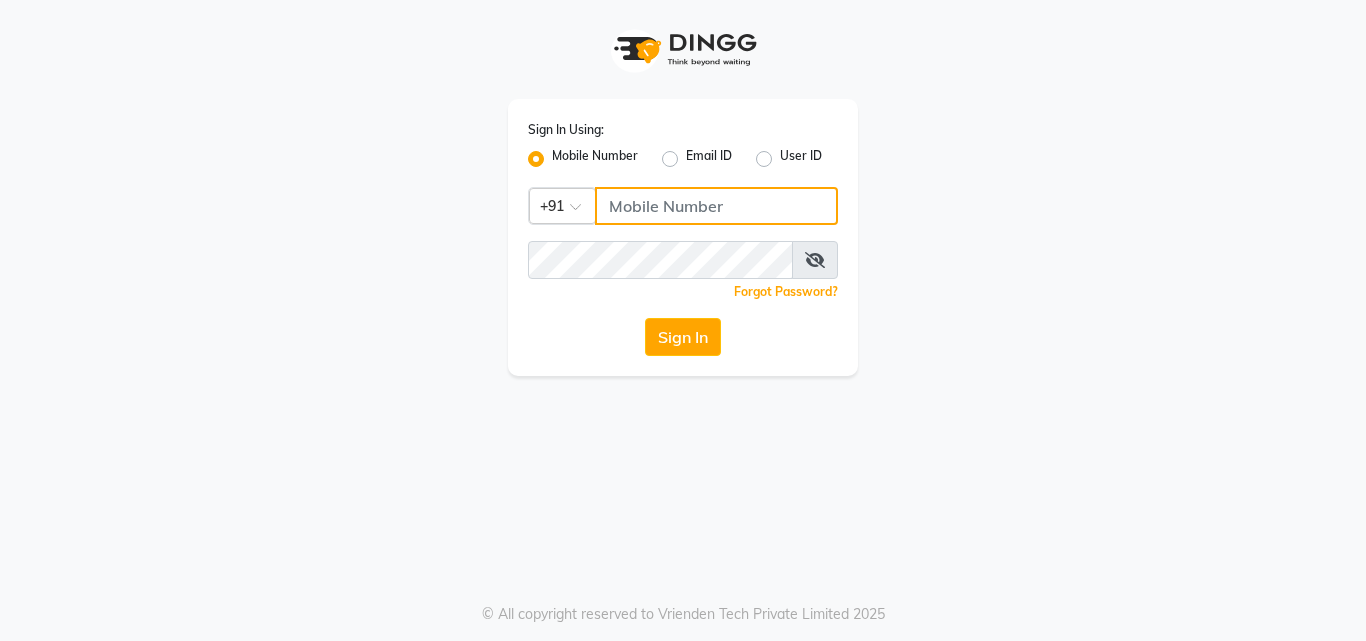 click 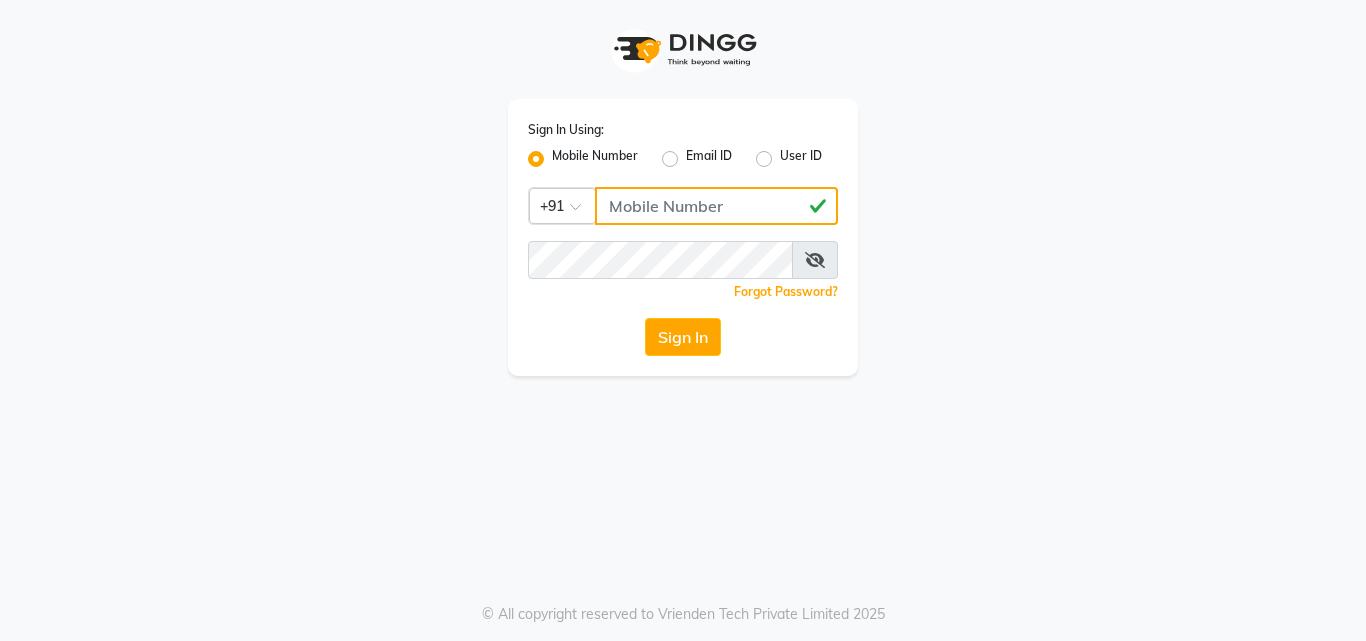 type on "[PHONE]" 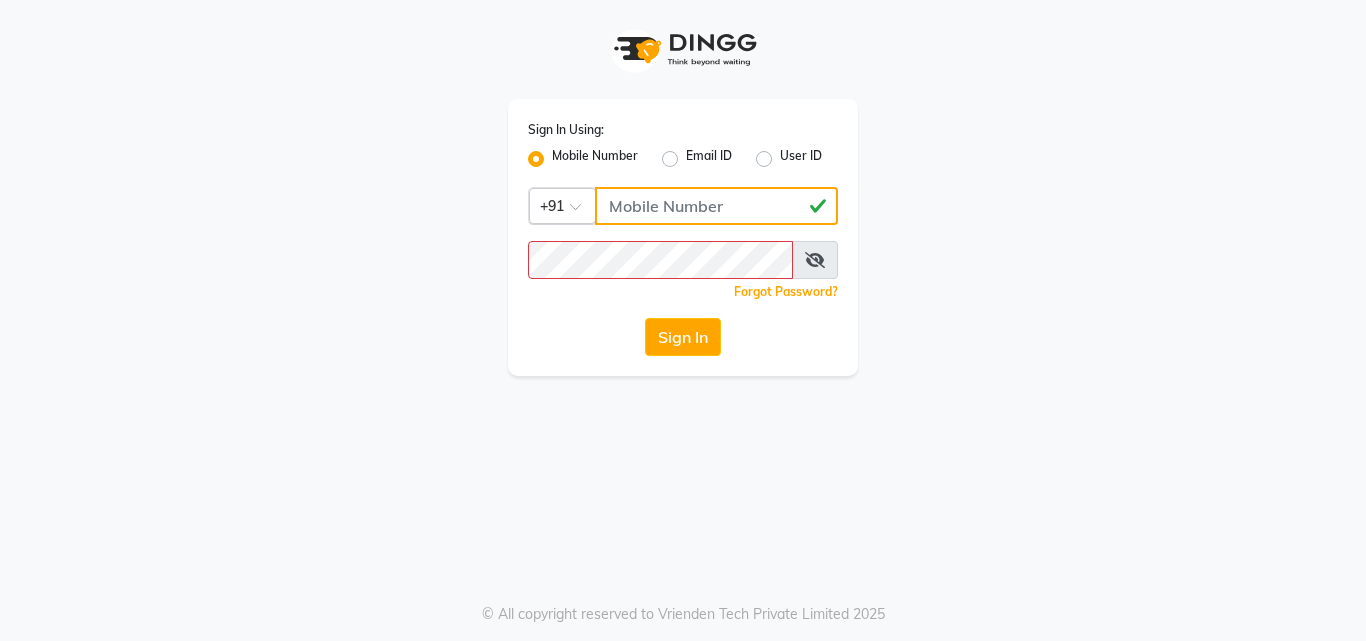 drag, startPoint x: 729, startPoint y: 209, endPoint x: 561, endPoint y: 213, distance: 168.0476 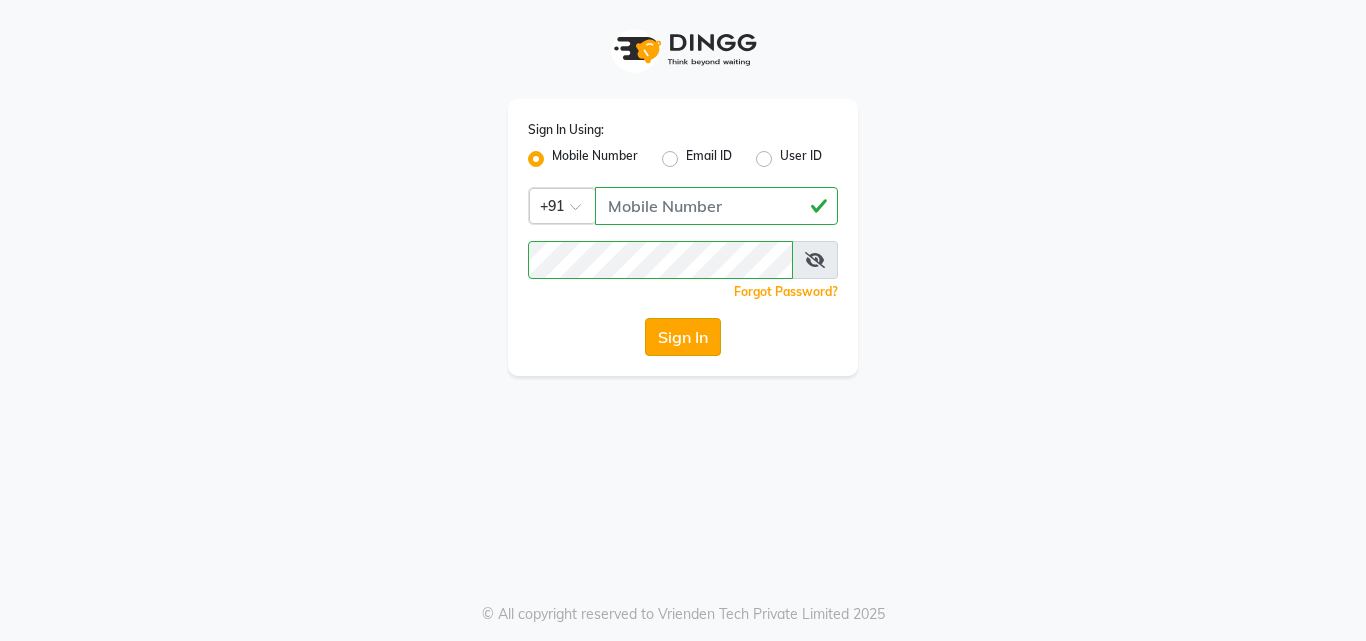 click on "Sign In" 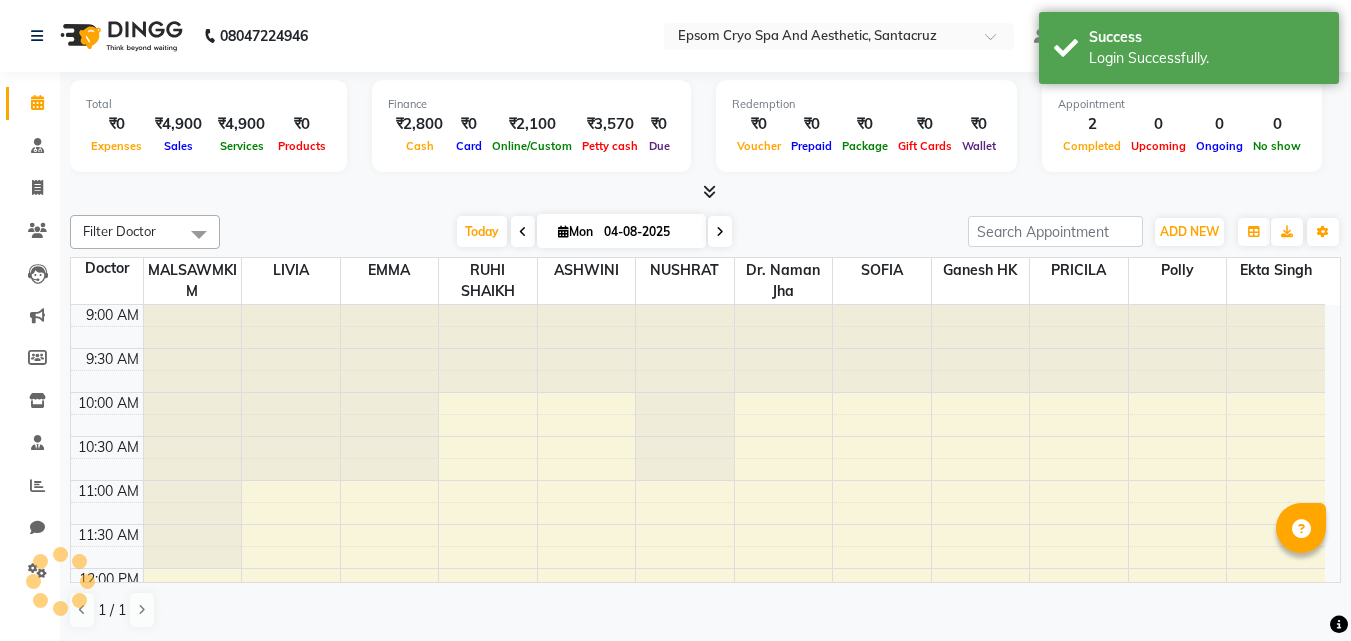 scroll, scrollTop: 881, scrollLeft: 0, axis: vertical 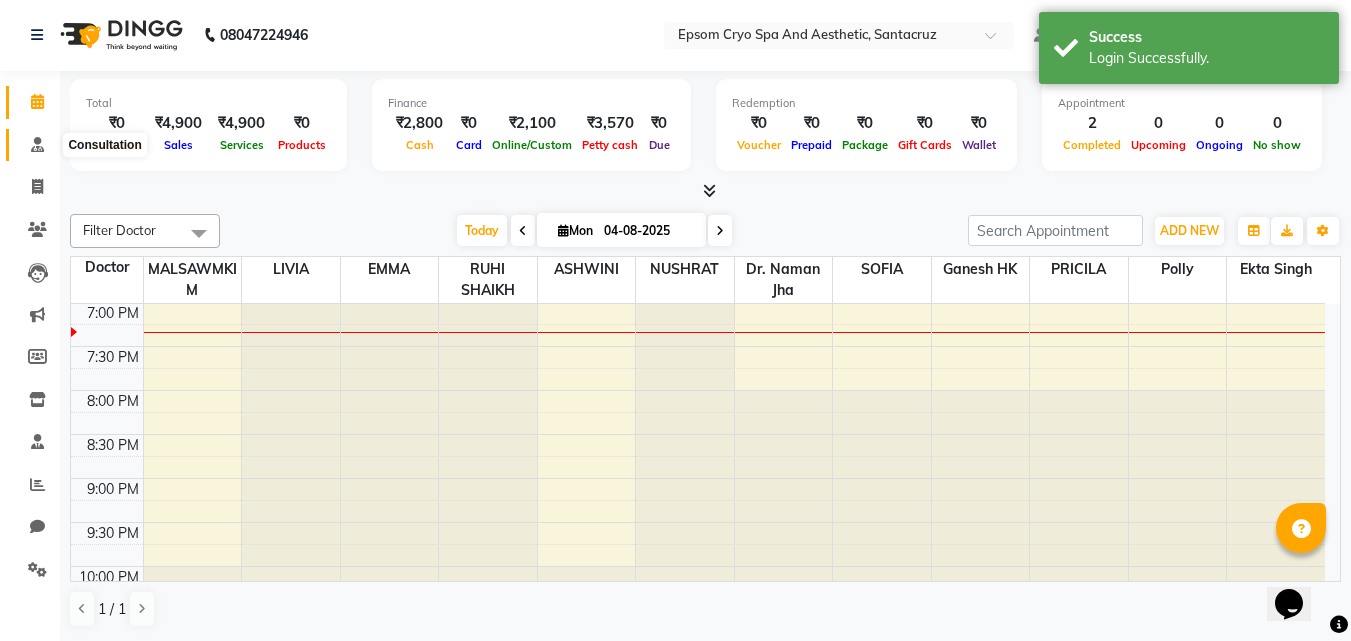 click 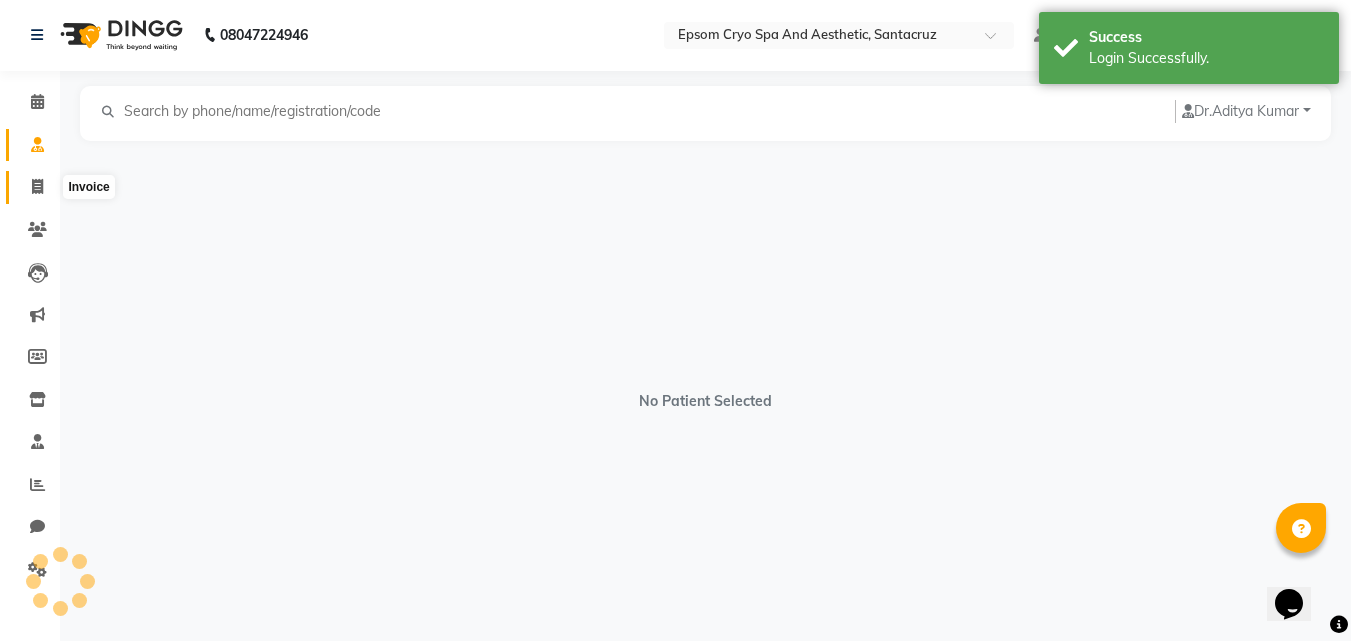 click 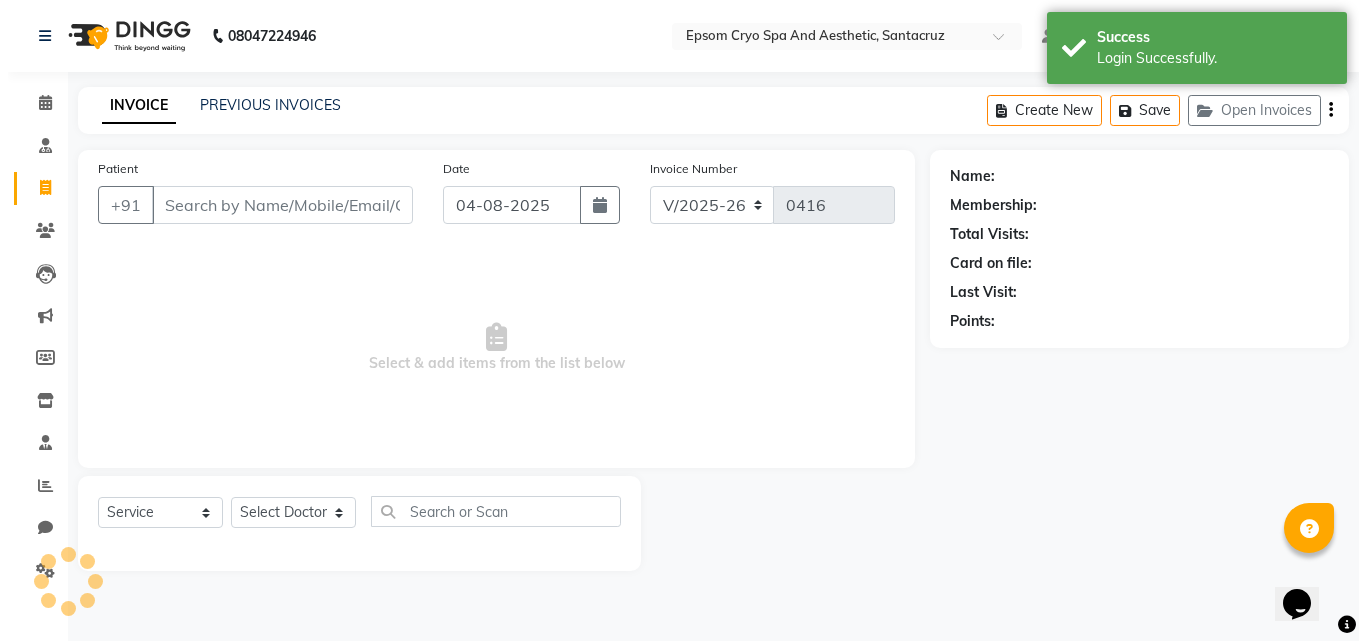 scroll, scrollTop: 0, scrollLeft: 0, axis: both 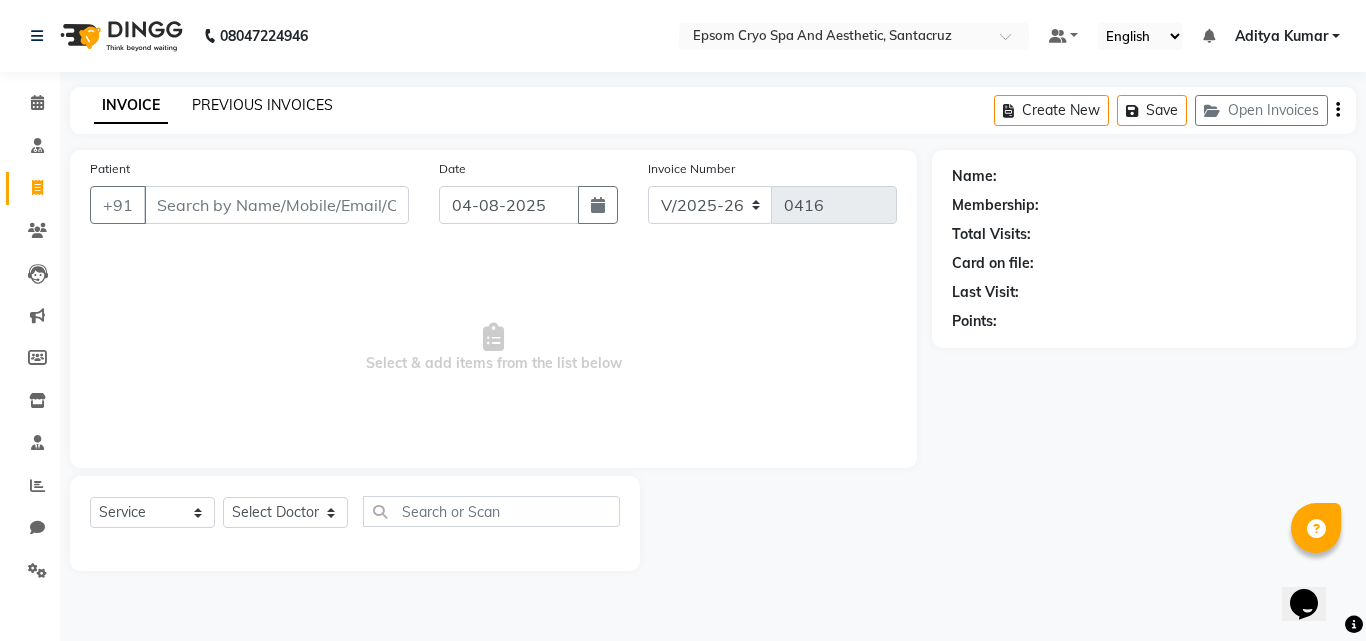 click on "PREVIOUS INVOICES" 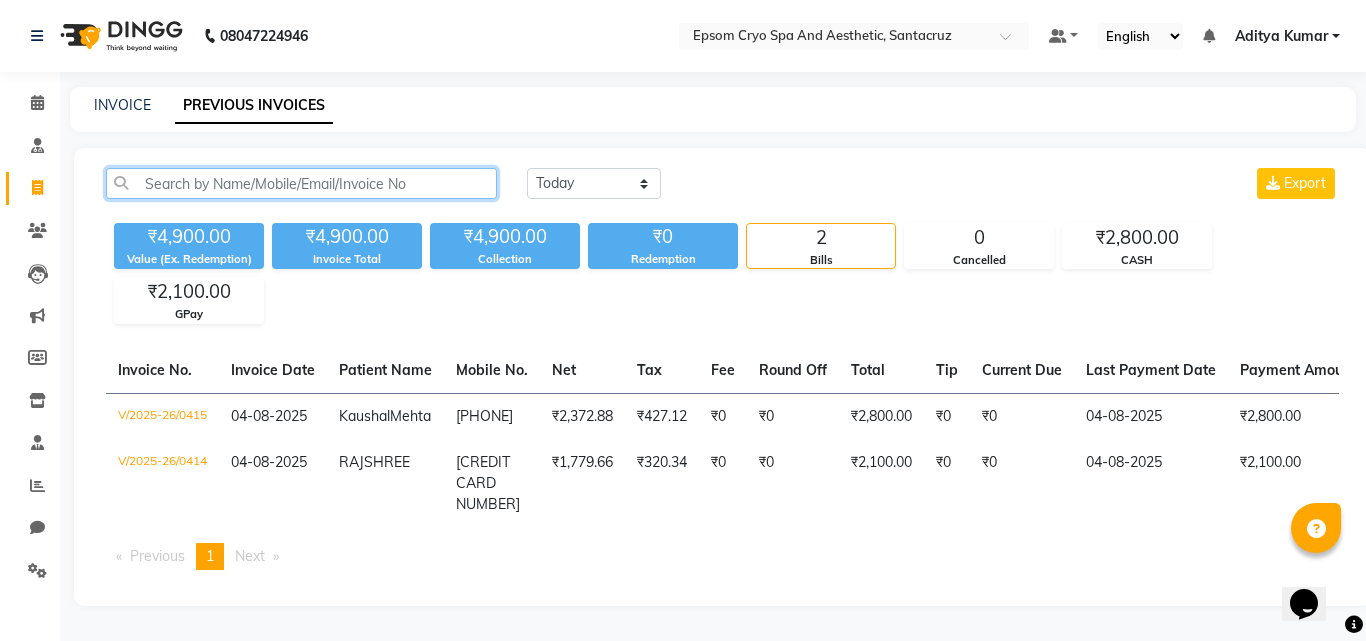 click 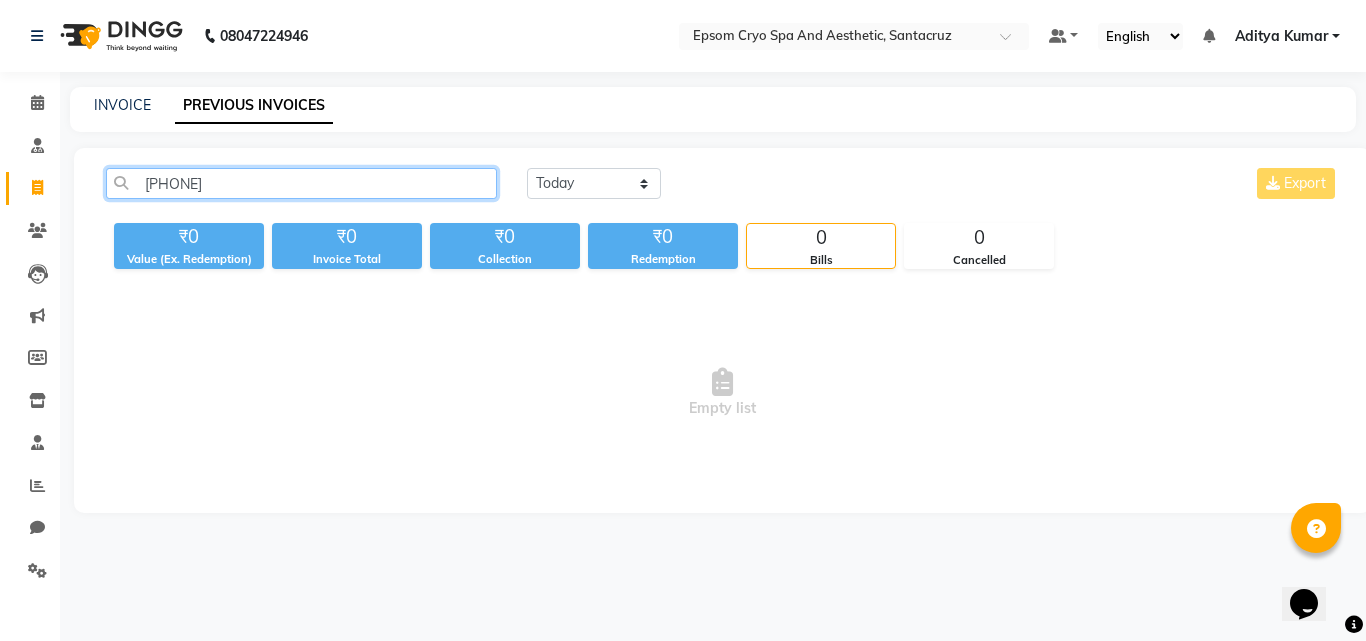 type on "[PHONE]" 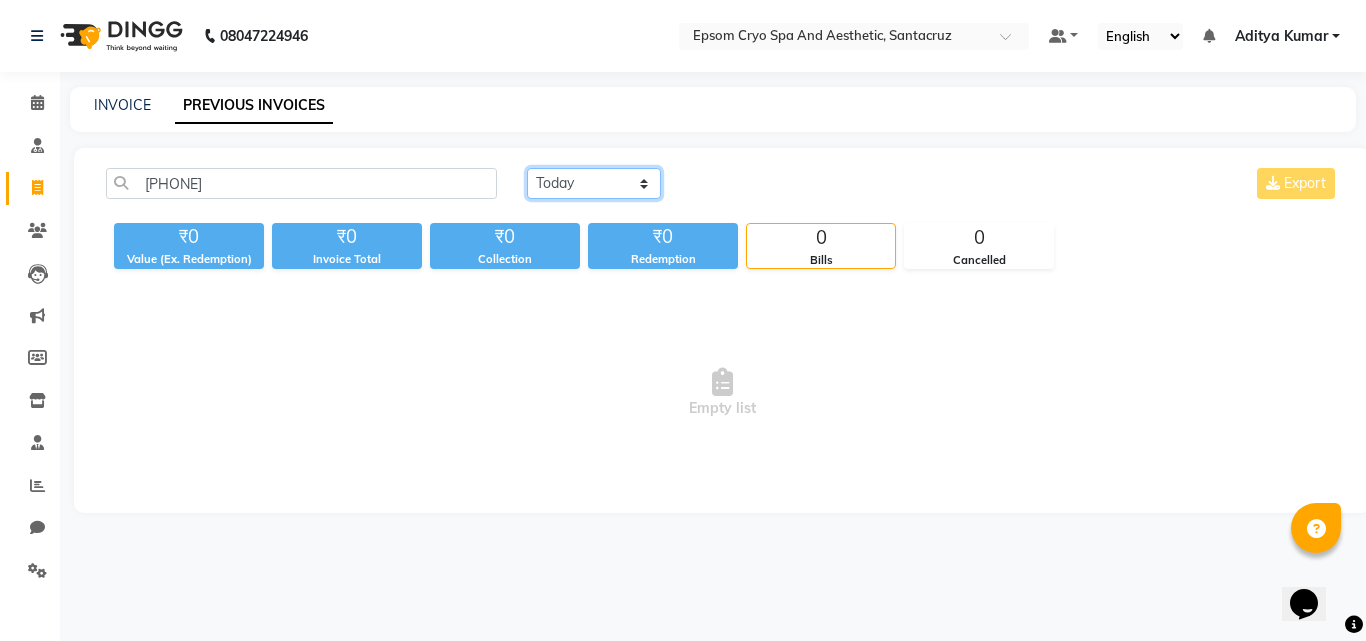 click on "Today Yesterday Custom Range" 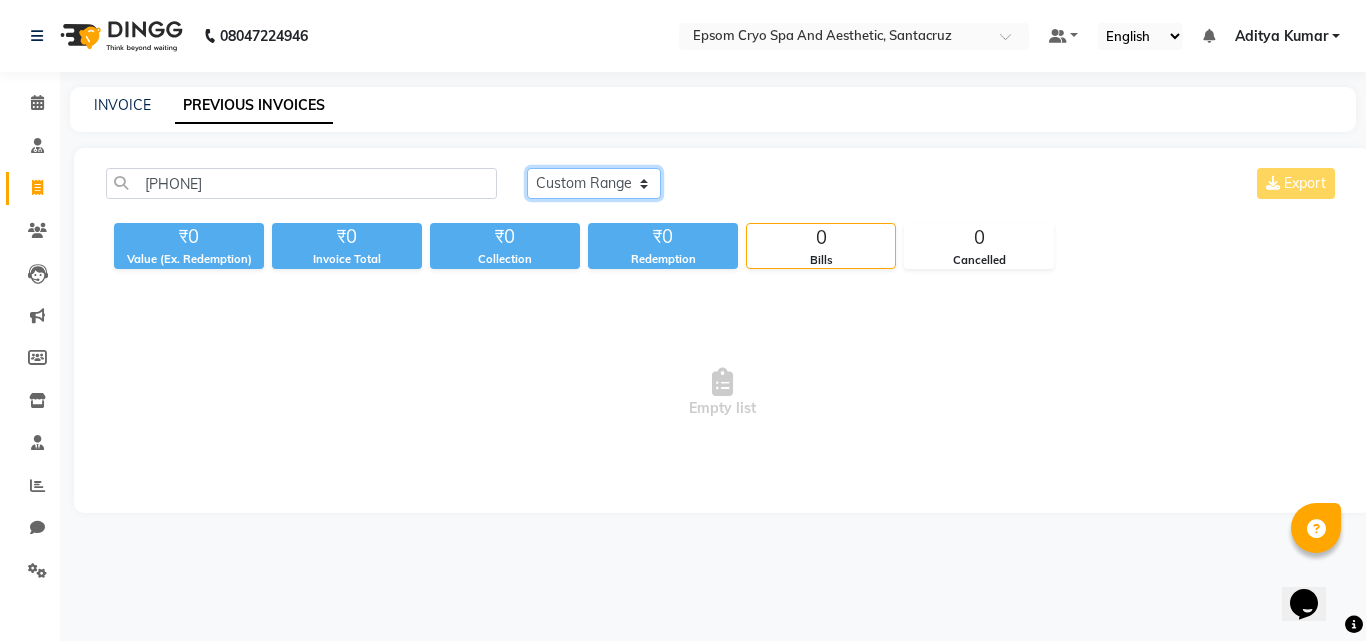 click on "Today Yesterday Custom Range" 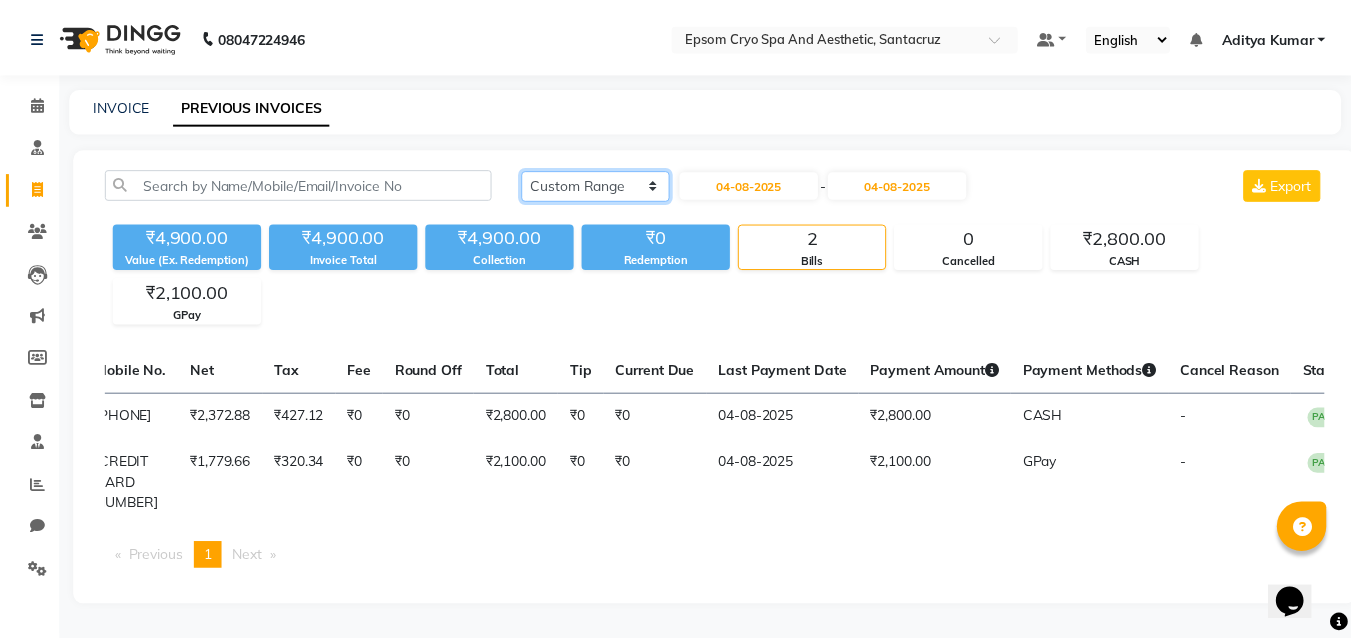 scroll, scrollTop: 0, scrollLeft: 378, axis: horizontal 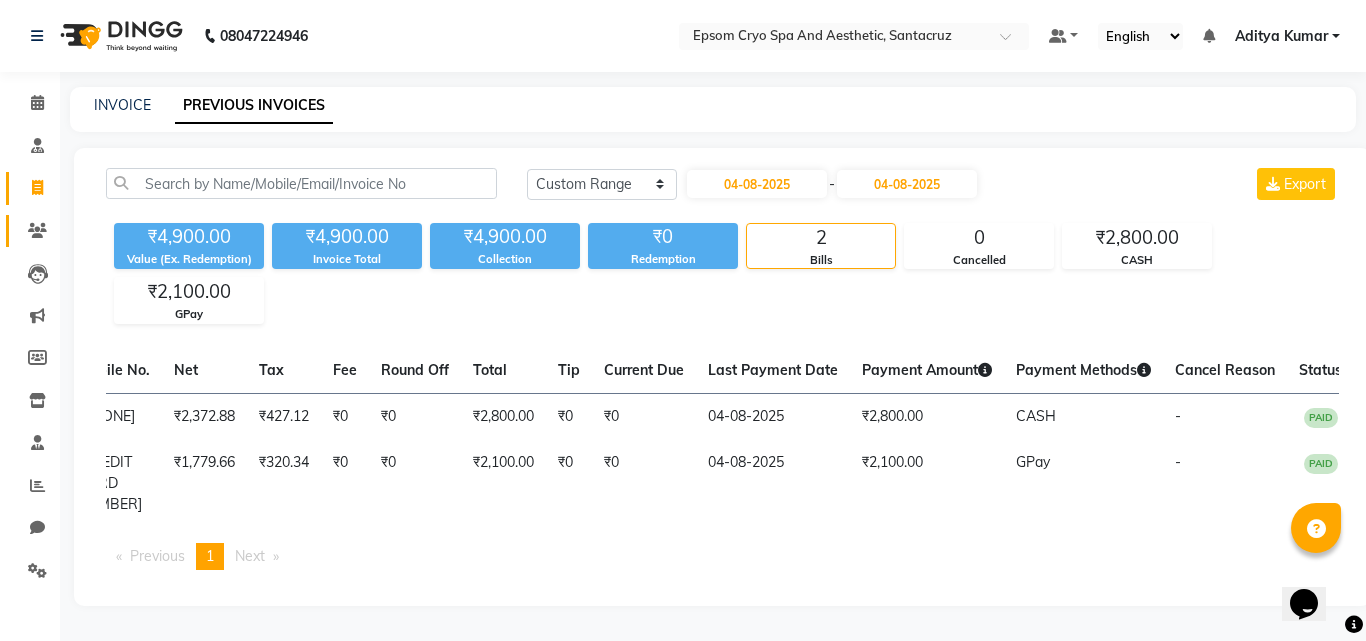 click on "Patients" 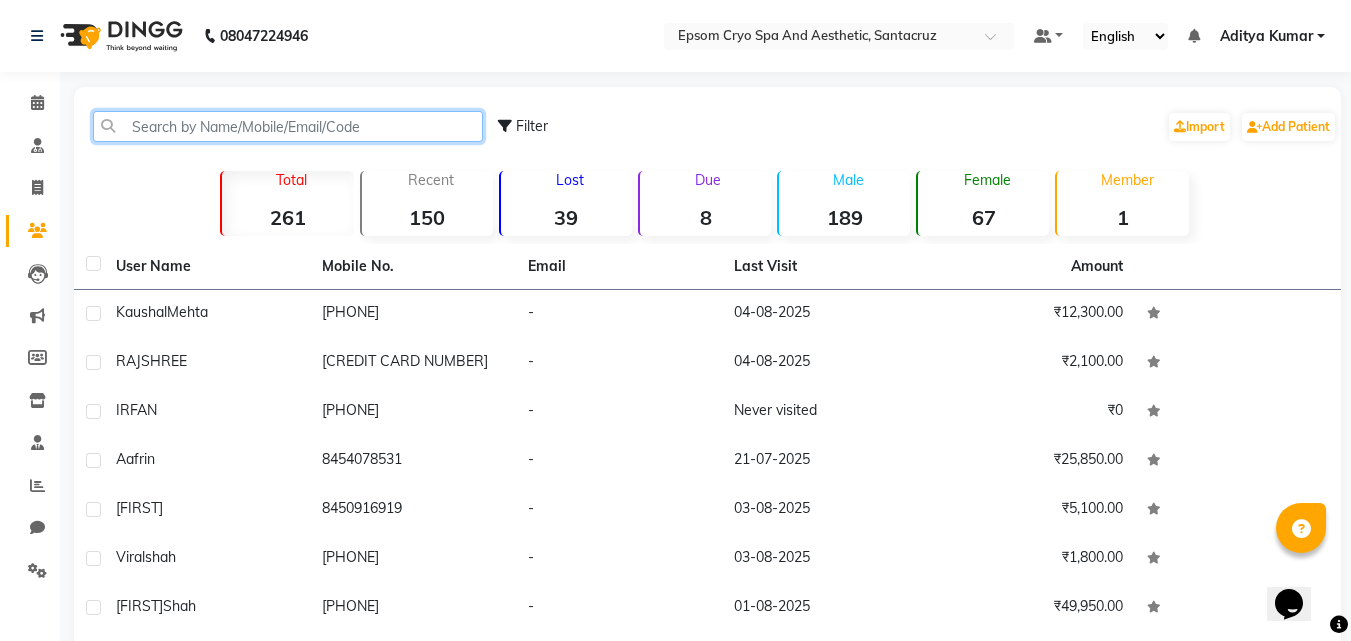 click 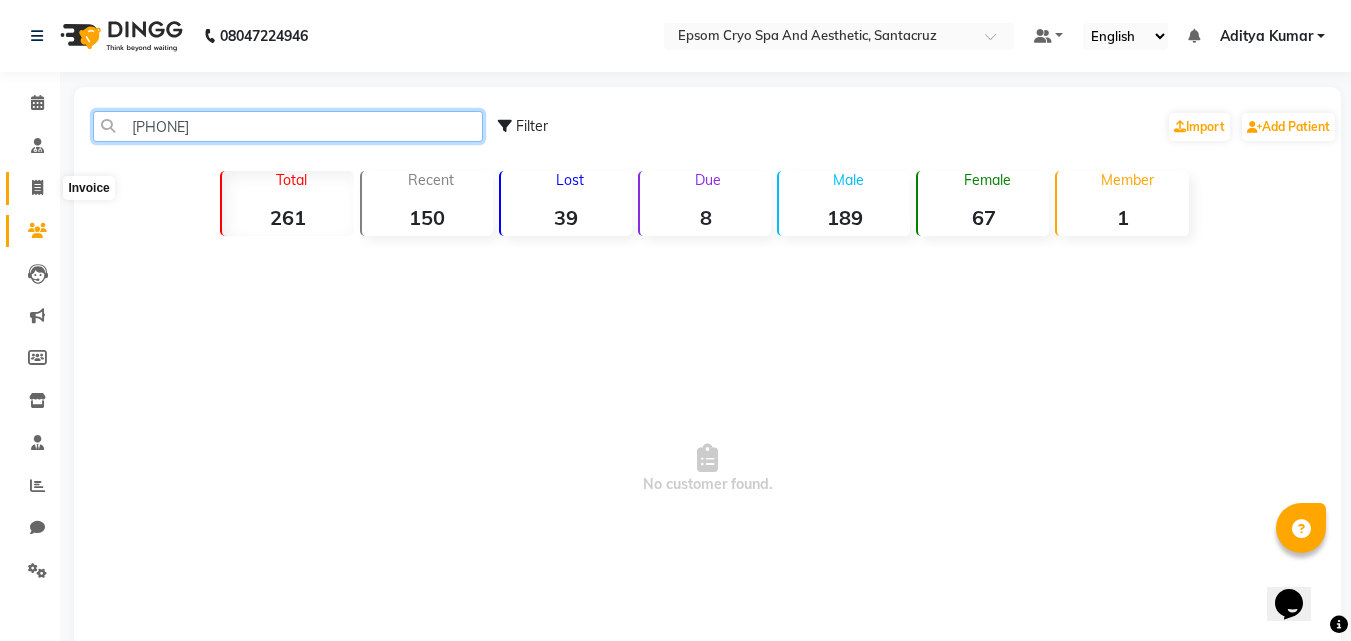 type on "[PHONE]" 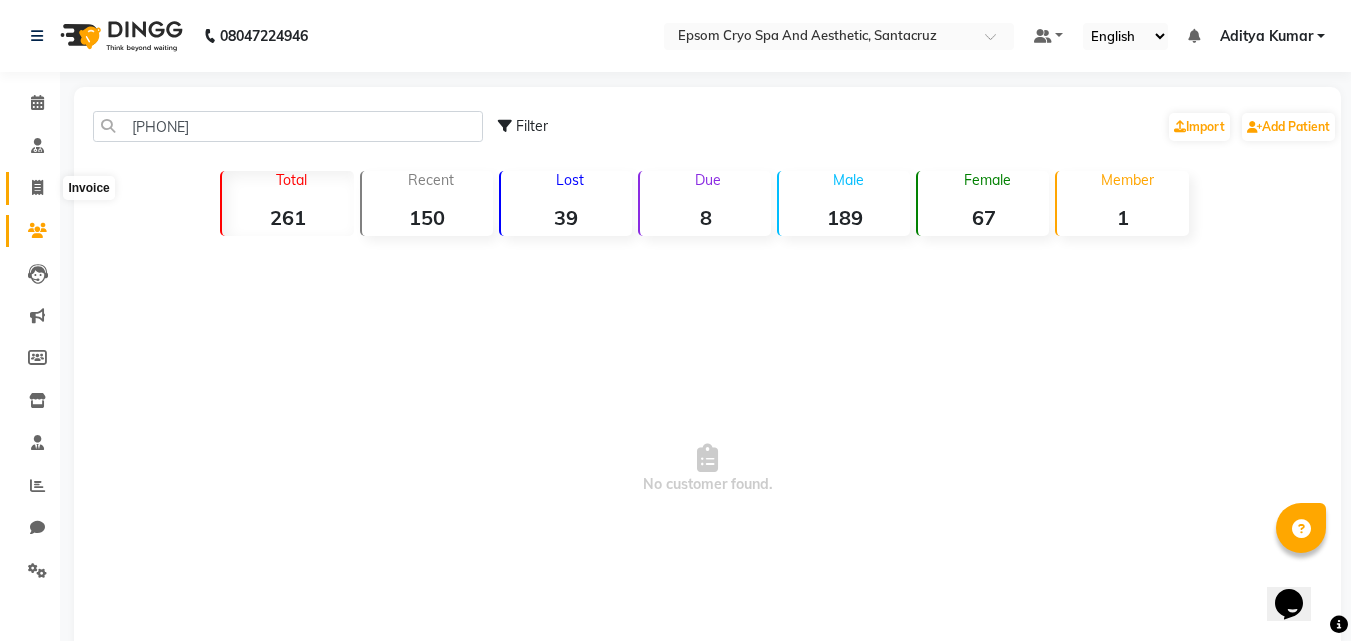 click 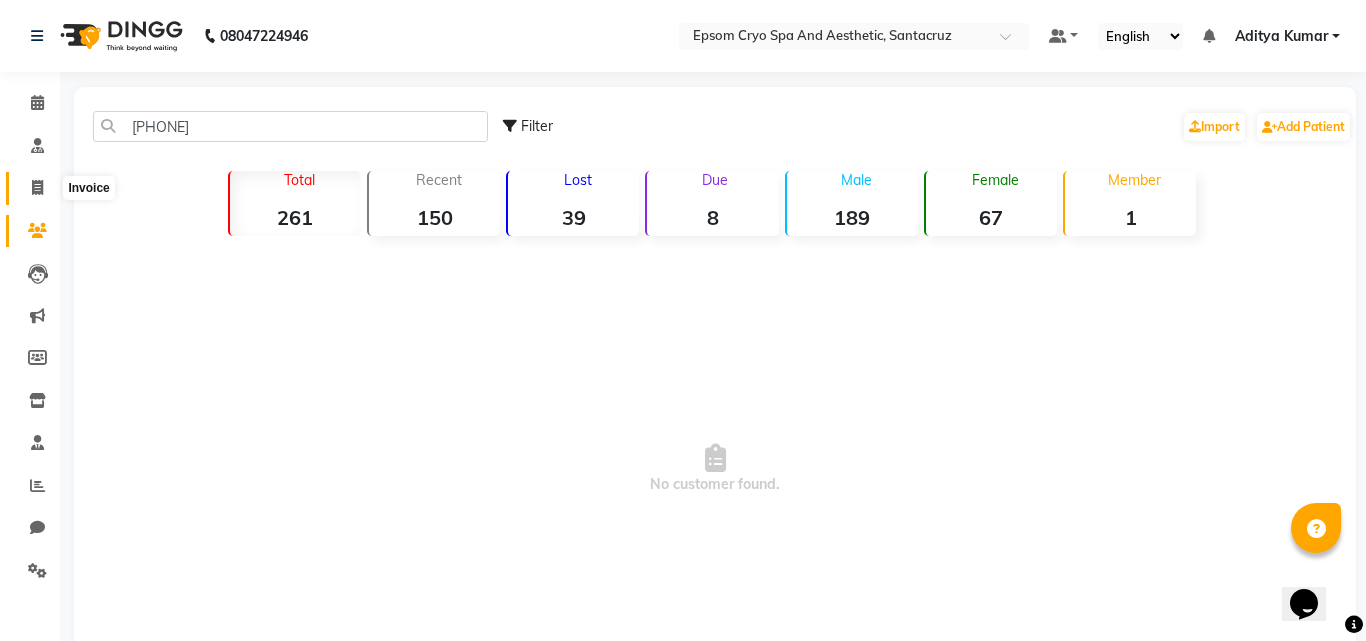 select on "8028" 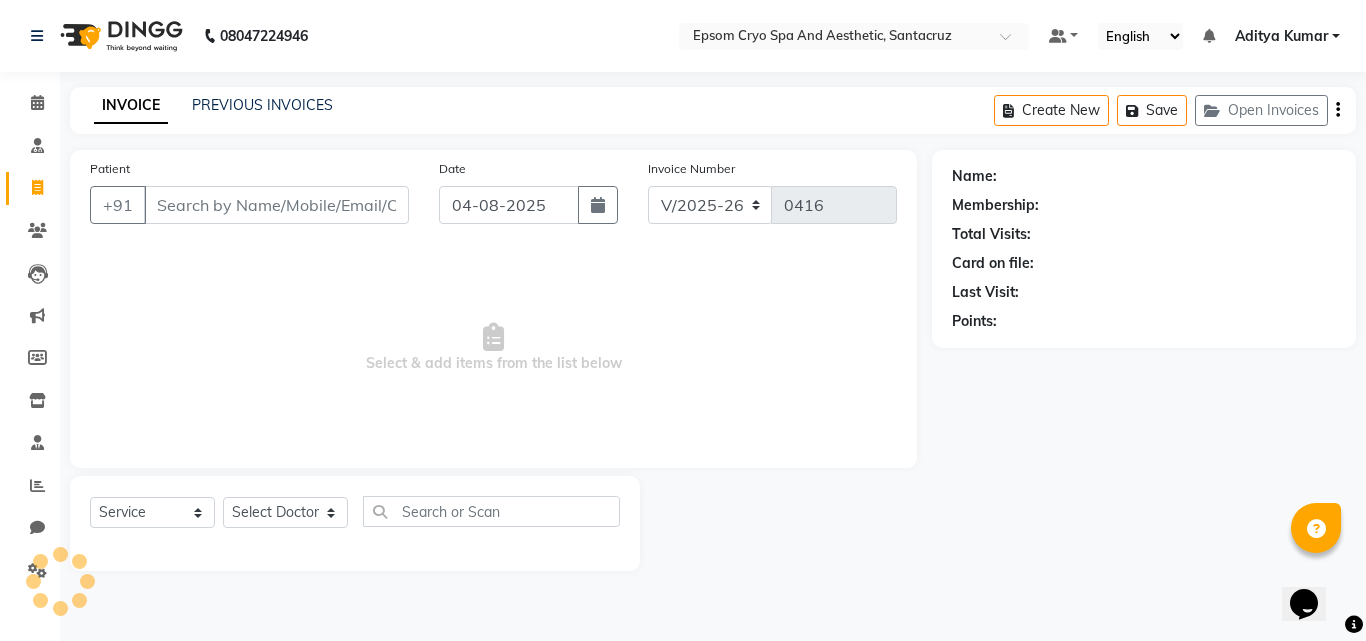 click on "INVOICE PREVIOUS INVOICES Create New   Save   Open Invoices" 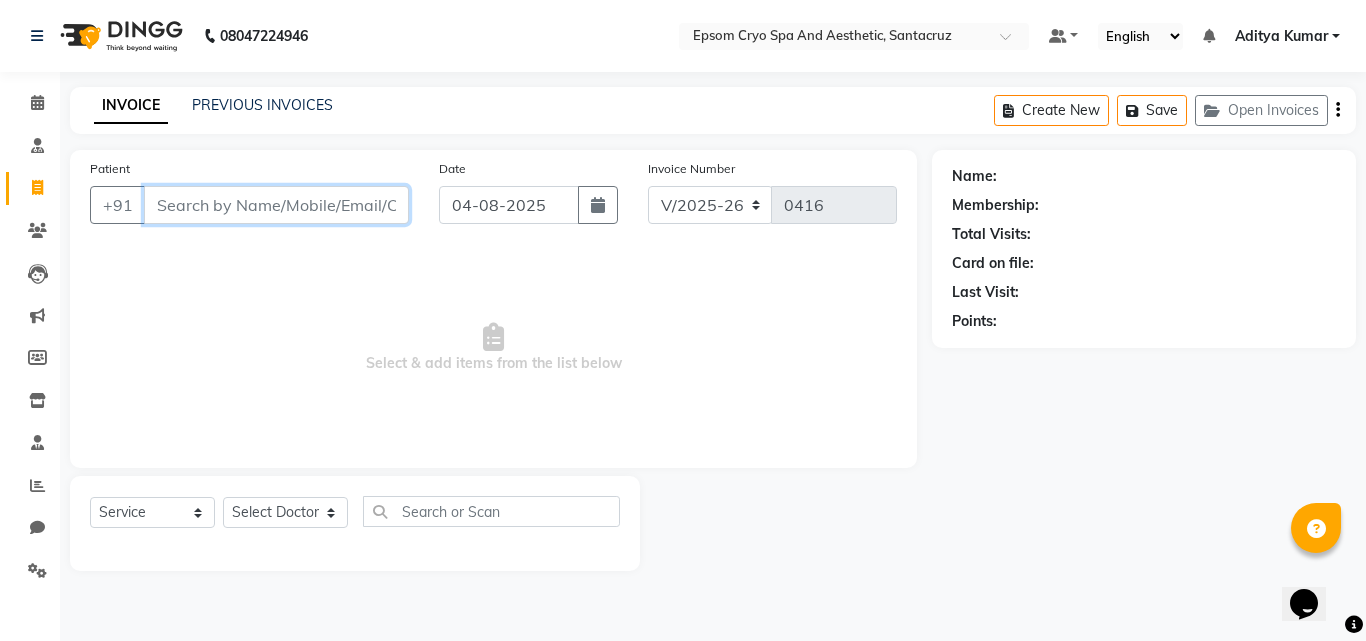 click on "Patient" at bounding box center (276, 205) 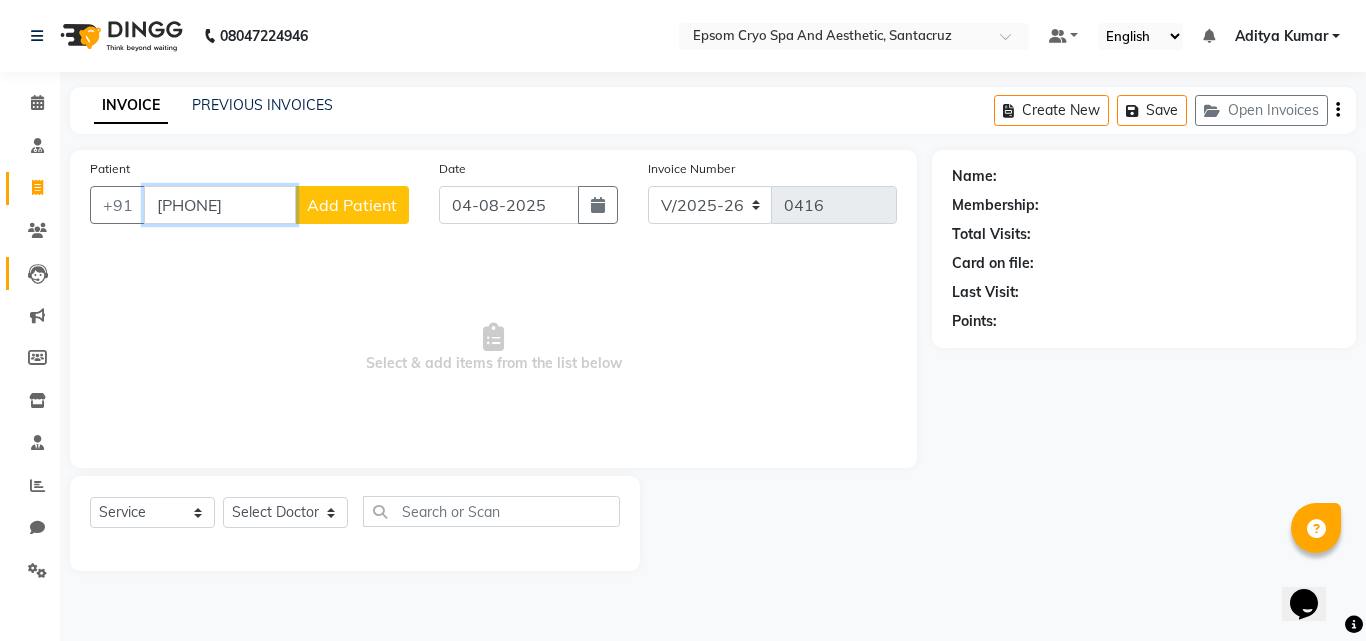type on "[PHONE]" 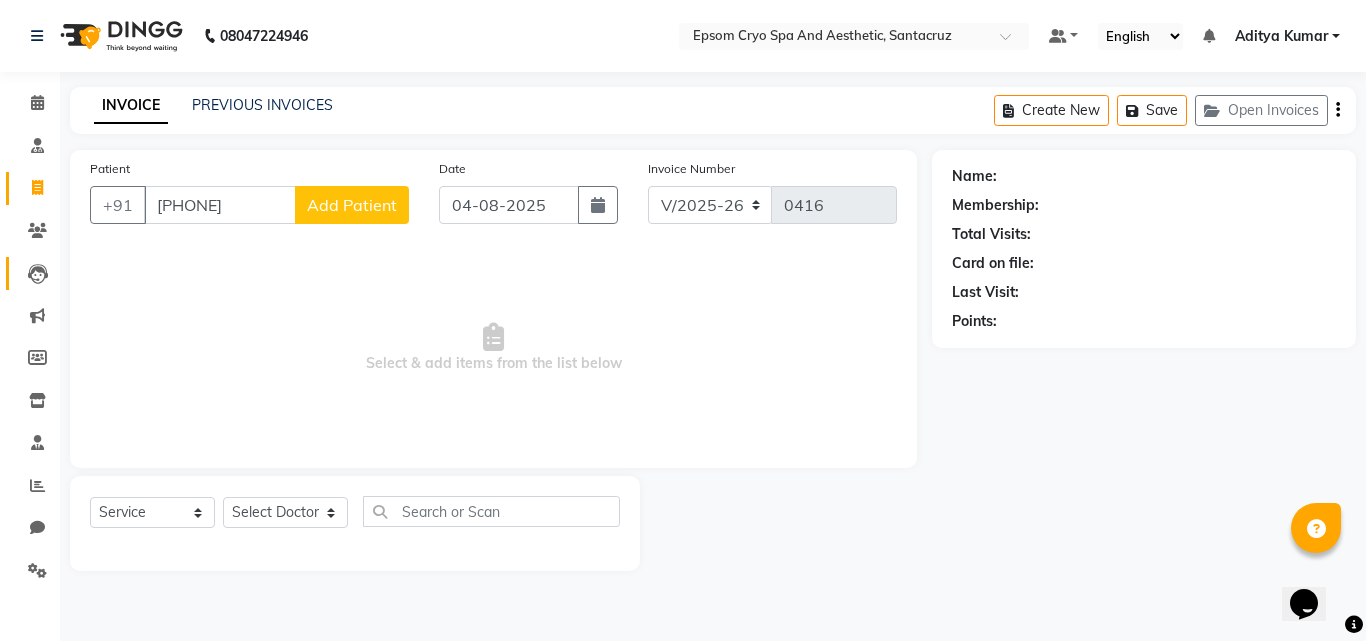 click on "Leads" 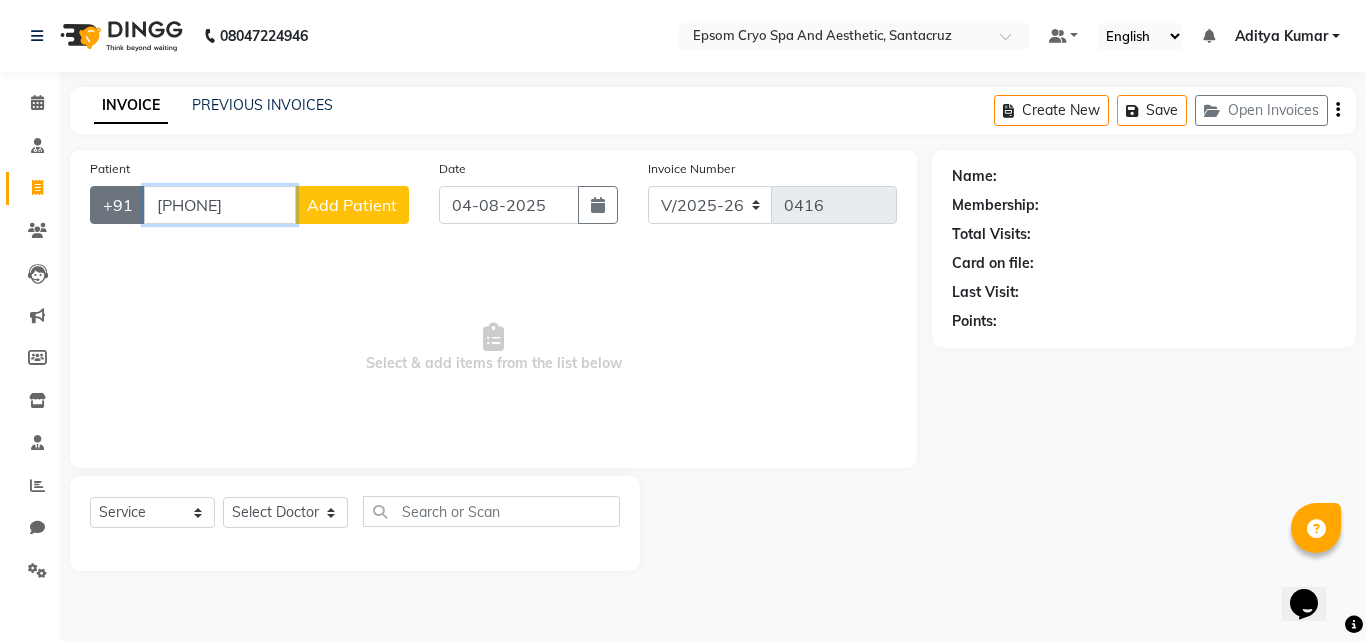 drag, startPoint x: 270, startPoint y: 203, endPoint x: 131, endPoint y: 202, distance: 139.0036 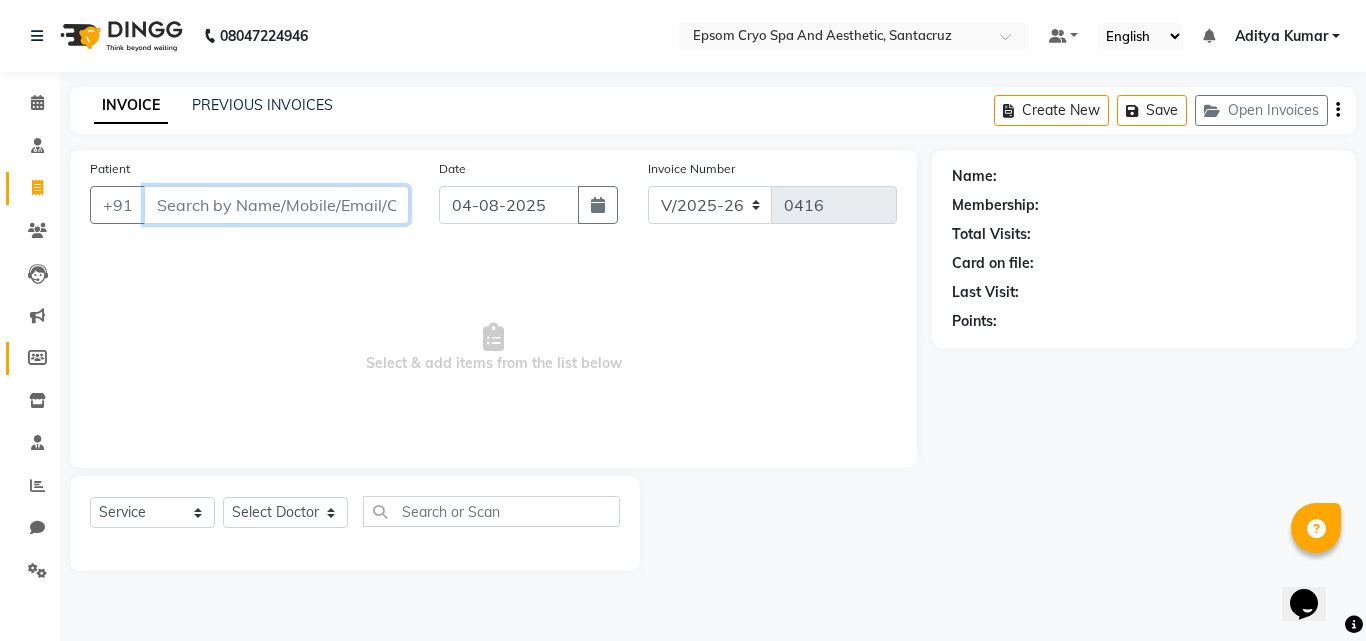 type 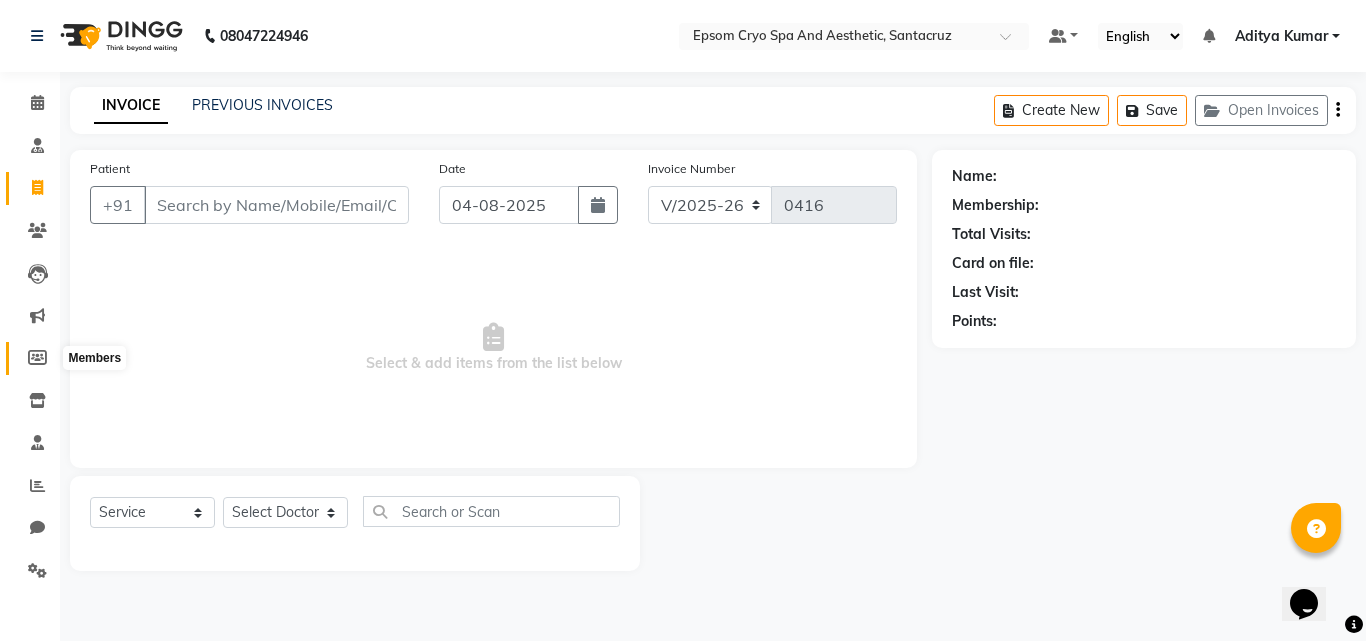 click 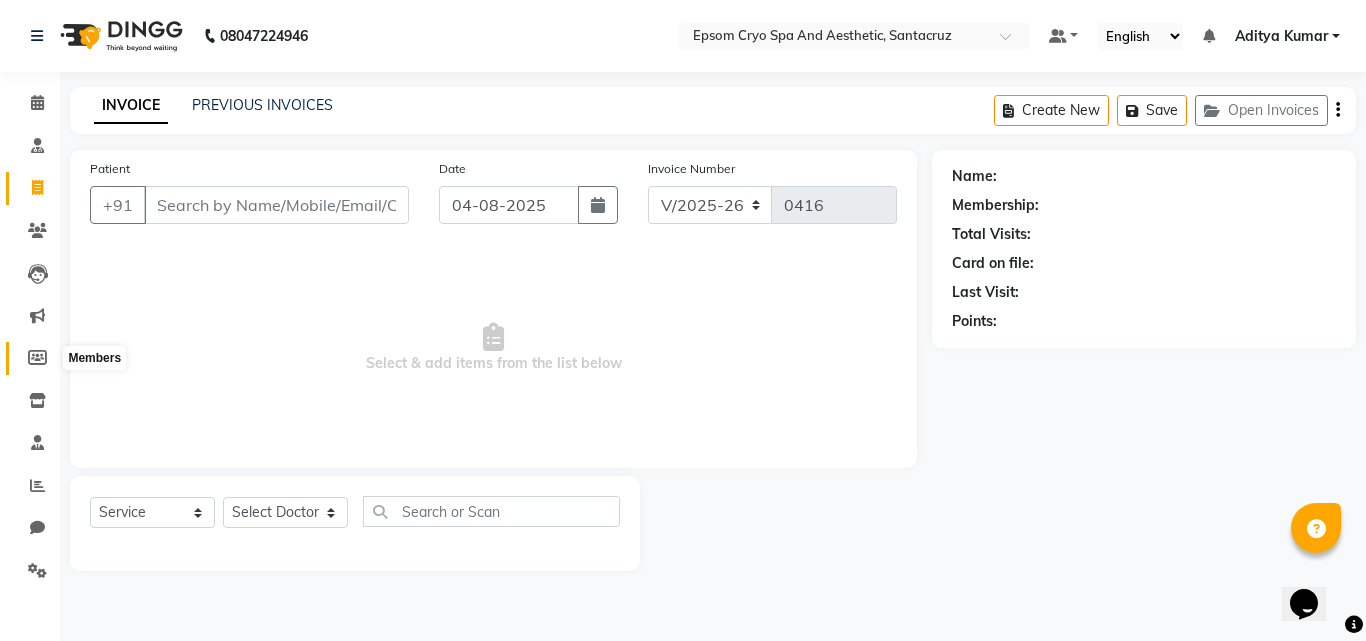 select 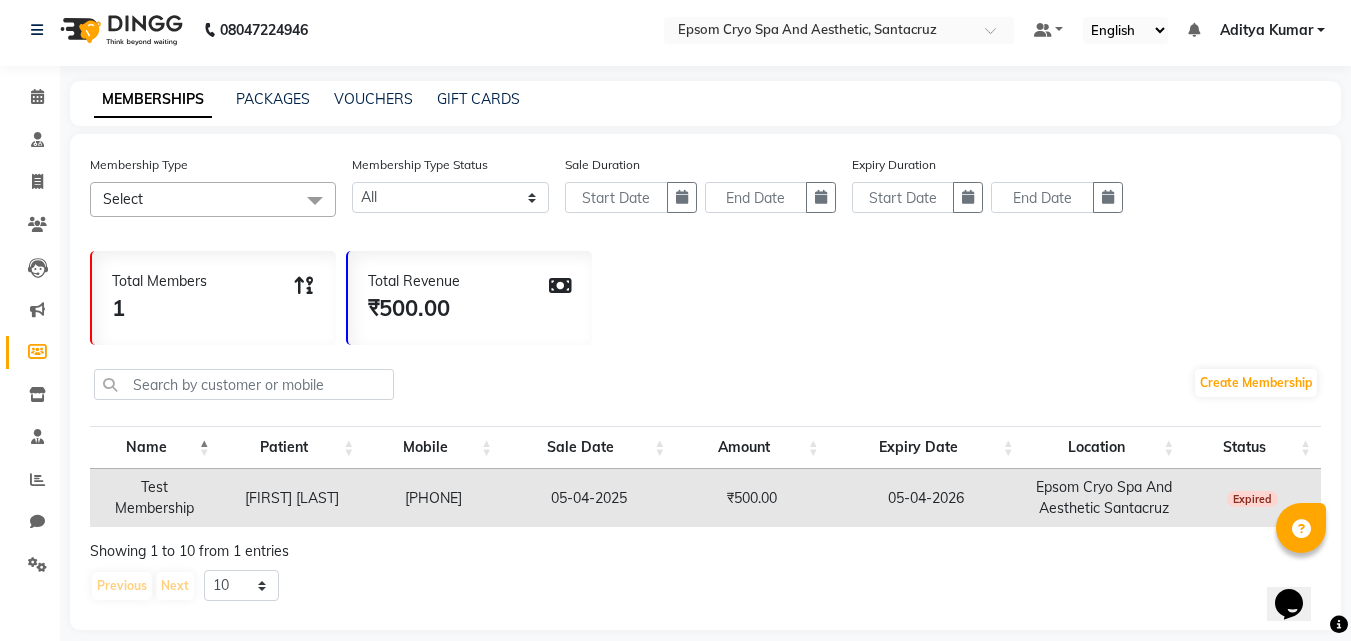 scroll, scrollTop: 0, scrollLeft: 0, axis: both 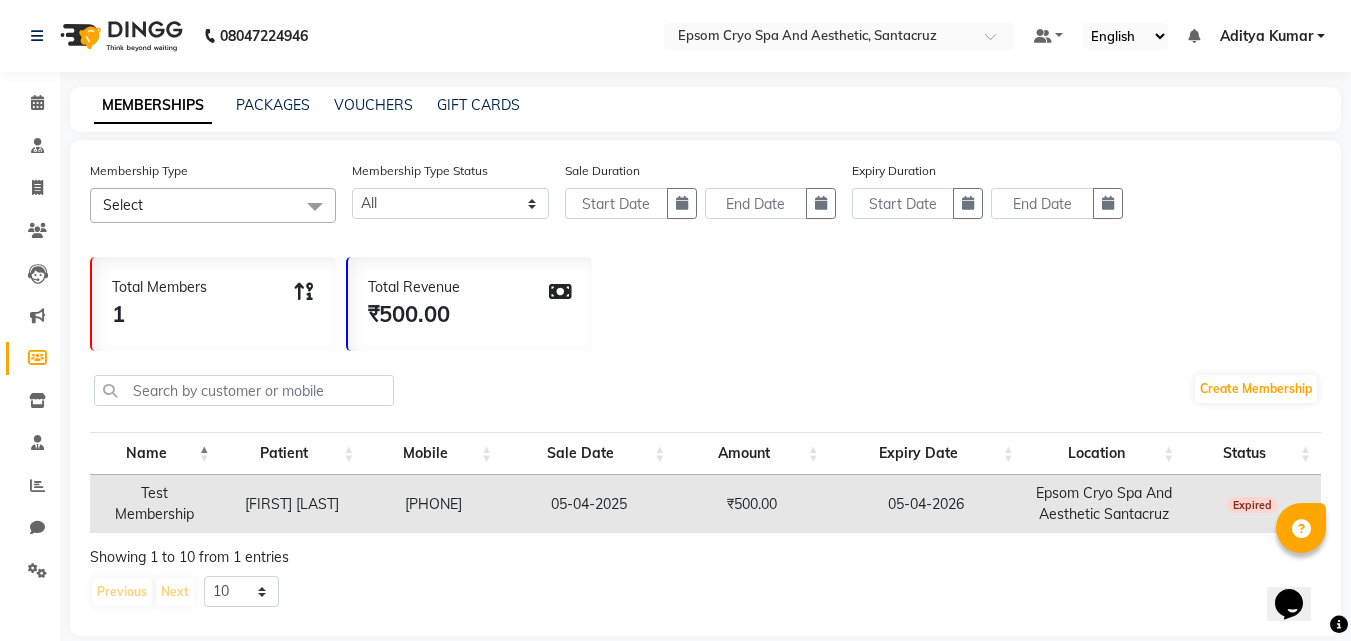 click on "Aditya Kumar" at bounding box center [1266, 36] 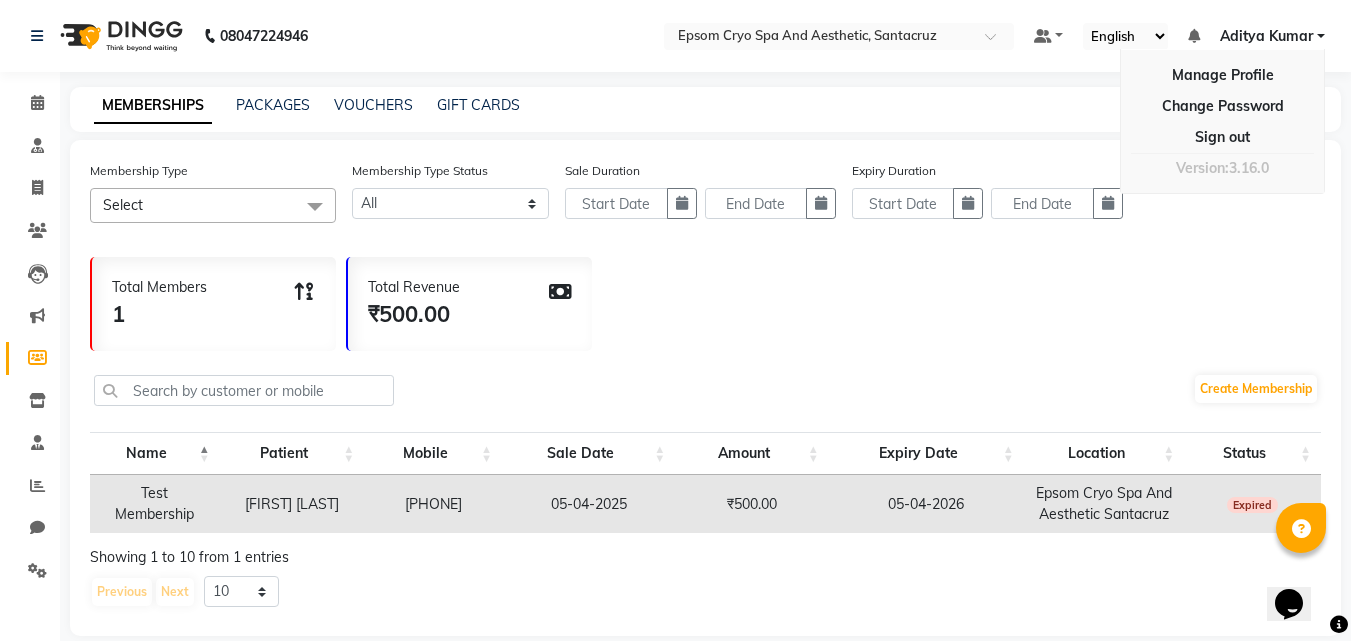click on "English ENGLISH Español العربية मराठी हिंदी ગુજરાતી தமிழ் 中文" at bounding box center [1125, 36] 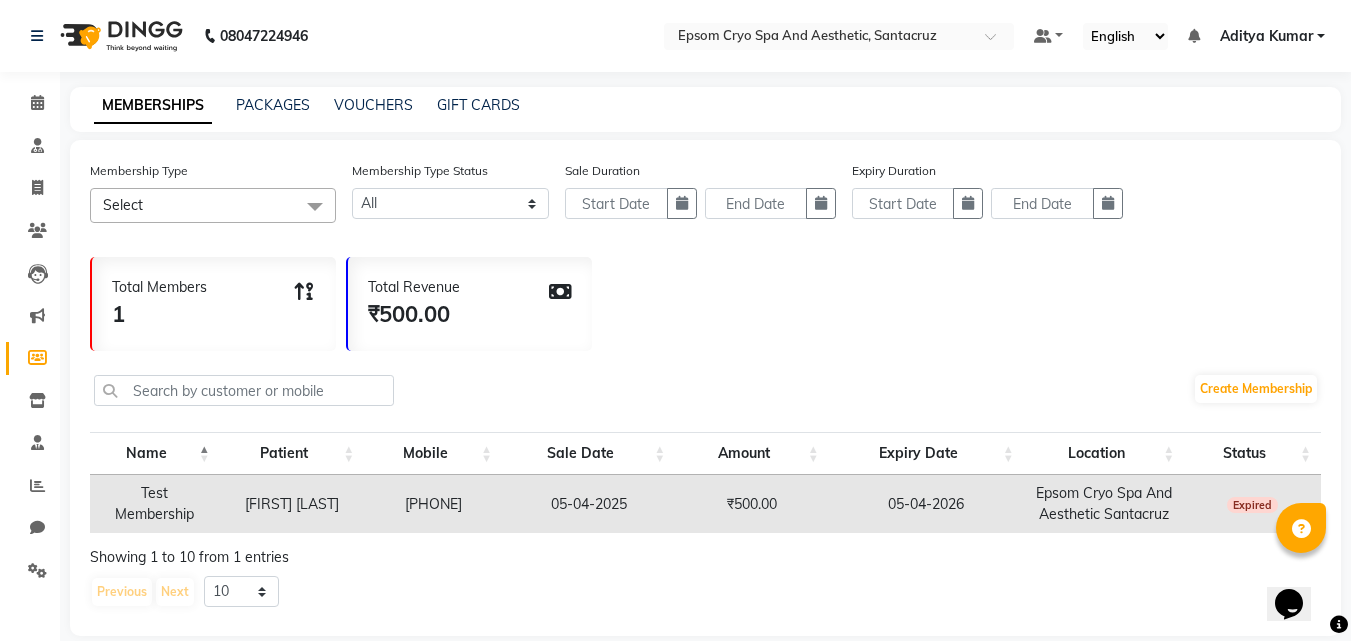 click on "Default Panel My Panel English ENGLISH Español العربية मराठी हिंदी ગુજરાતી தமிழ் 中文 Notifications nothing to show [FIRST] [LAST]  Manage Profile Change Password Sign out  Version:3.16.0" at bounding box center [839, 36] 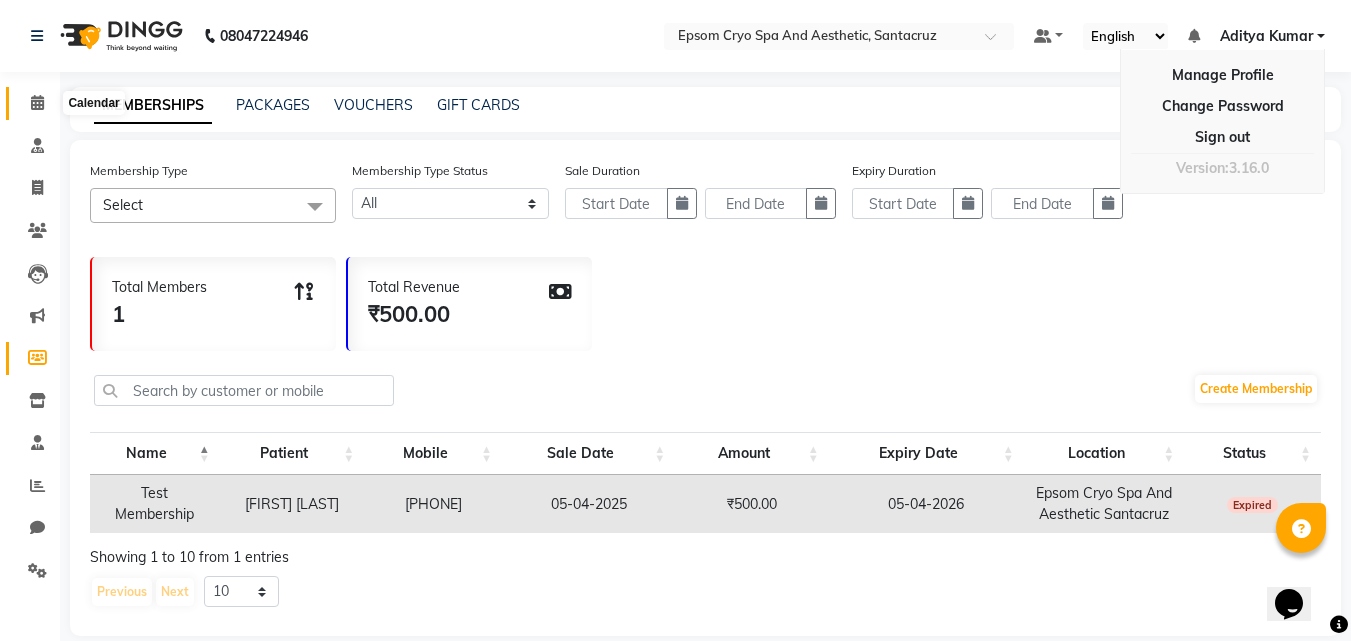 click 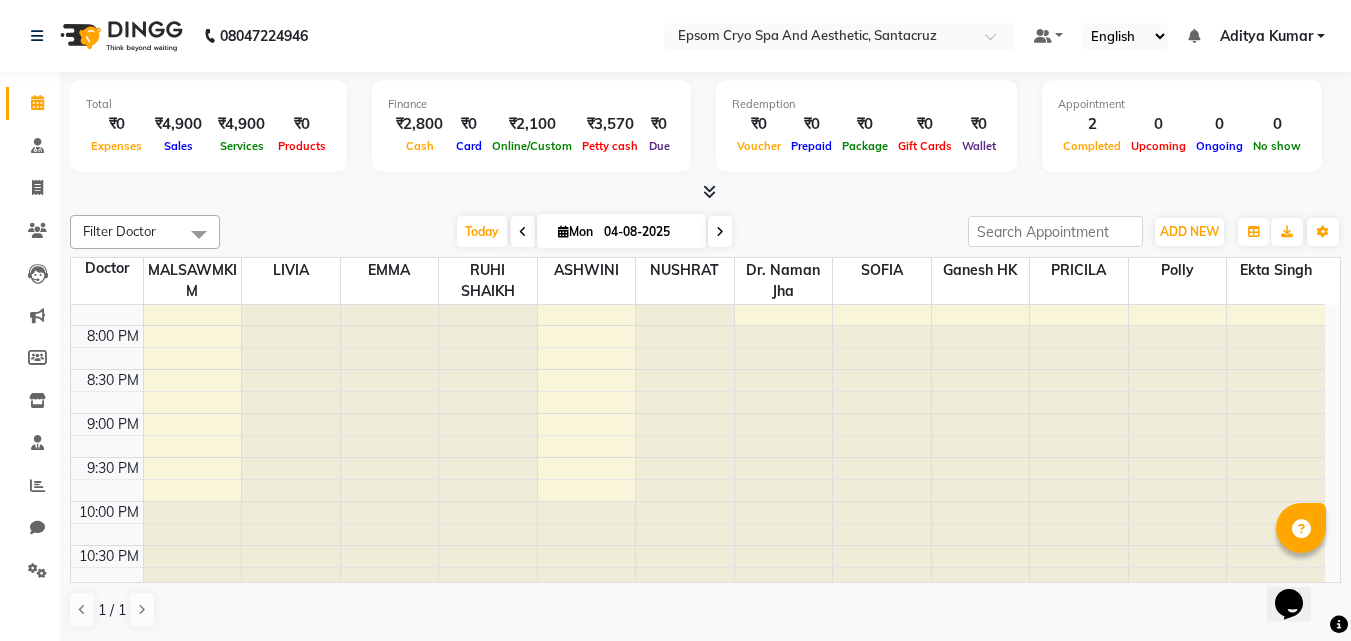 scroll, scrollTop: 954, scrollLeft: 0, axis: vertical 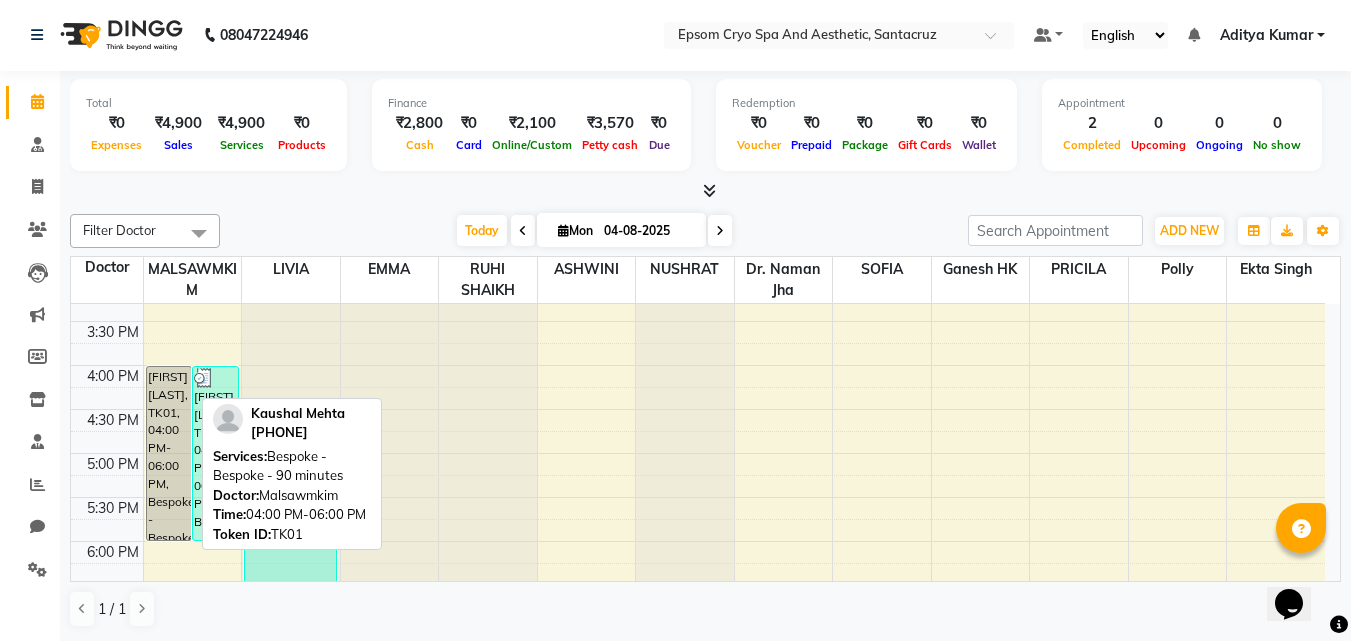 click on "[FIRST] [LAST], TK01, 04:00 PM-06:00 PM, Bespoke - Bespoke - 90 minutes" at bounding box center [169, 453] 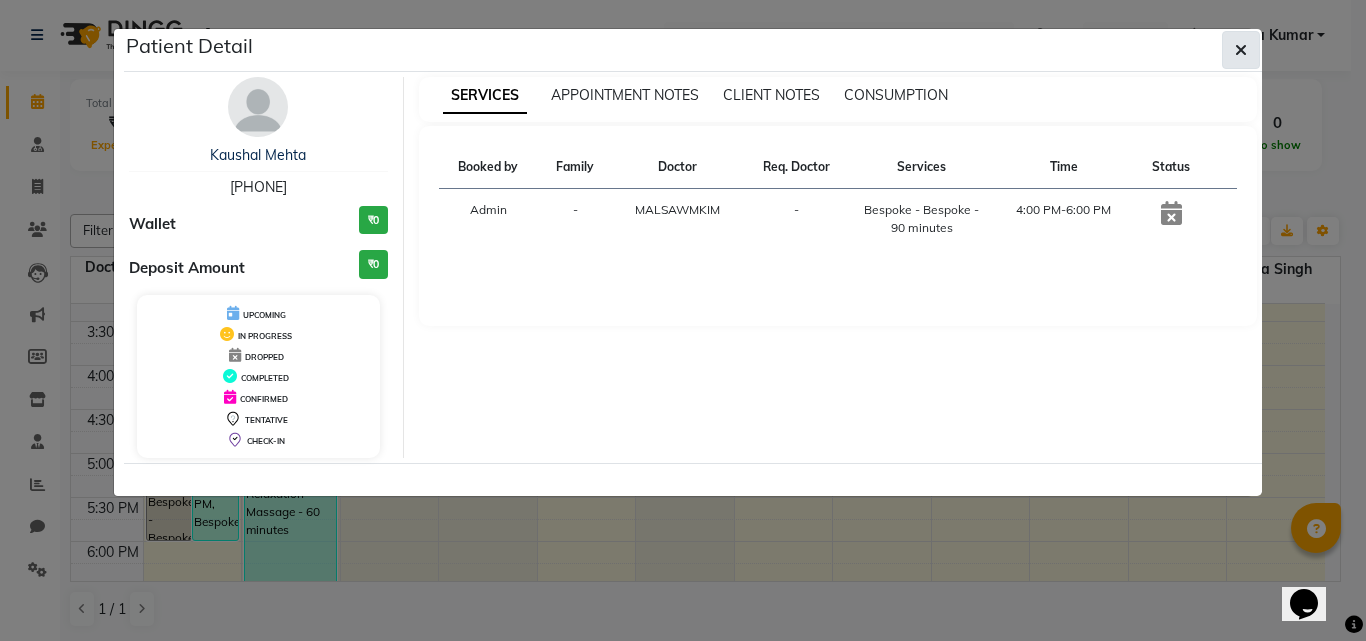 click 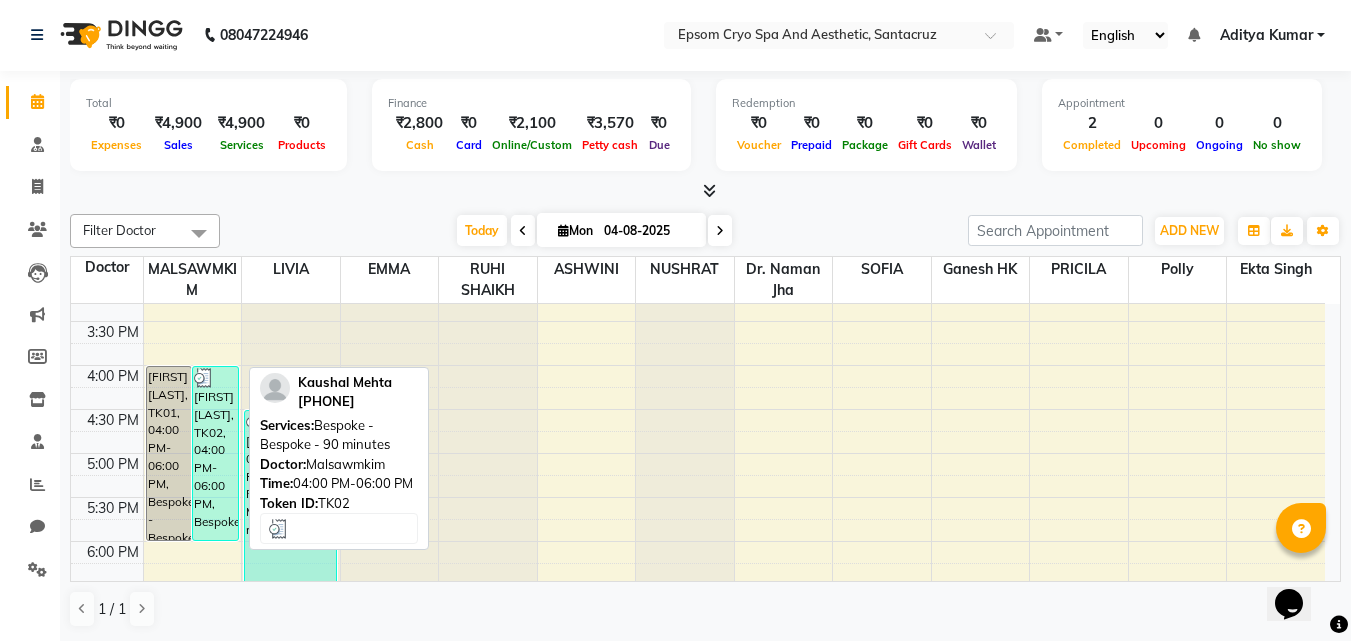 click on "[FIRST] [LAST], TK02, 04:00 PM-06:00 PM, Bespoke - Bespoke - 90 minutes" at bounding box center [215, 453] 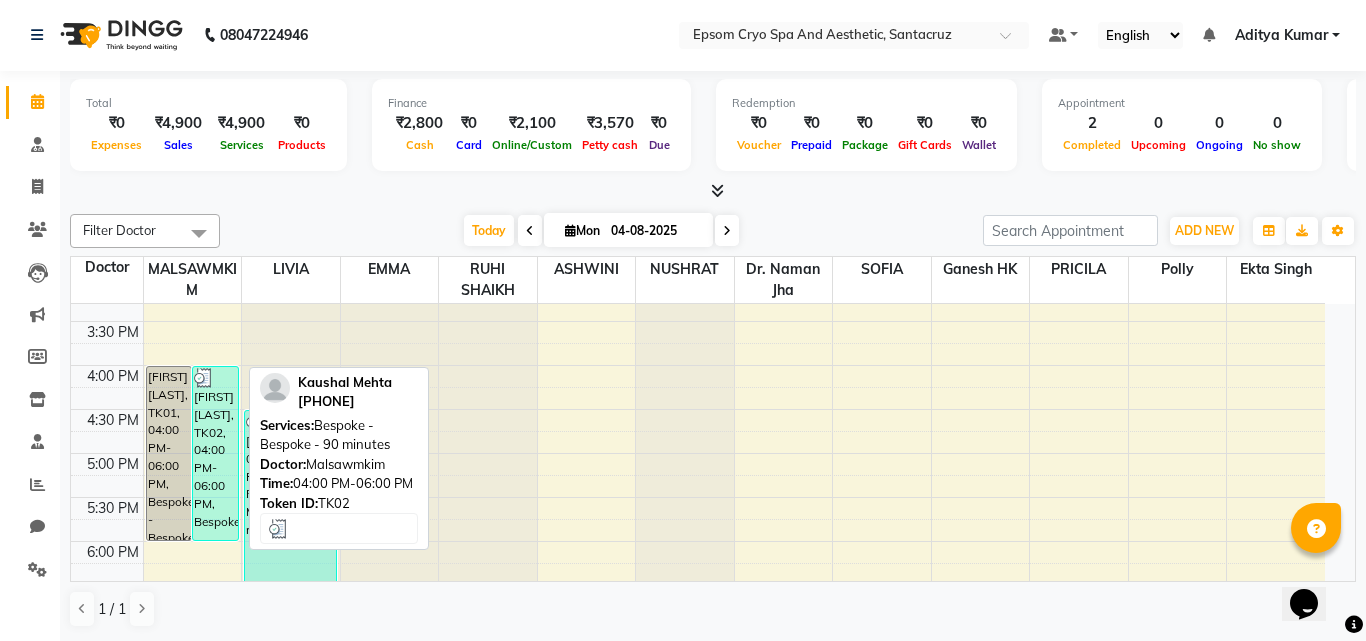 select on "3" 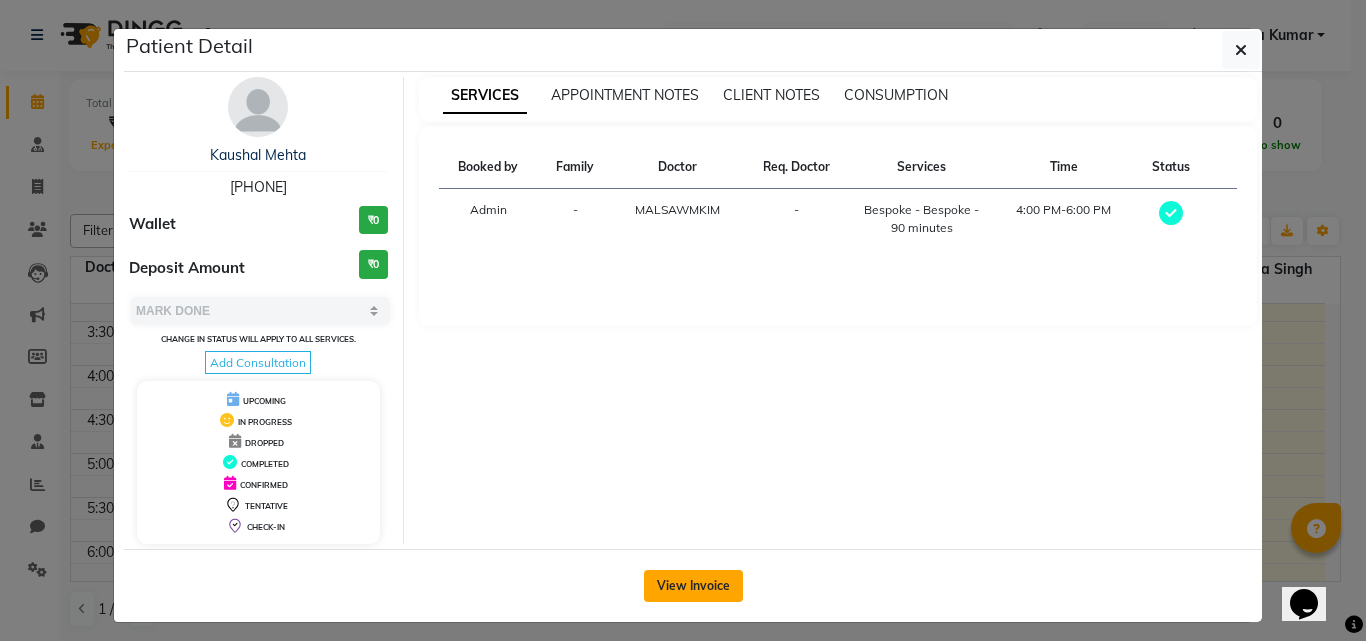 click on "View Invoice" 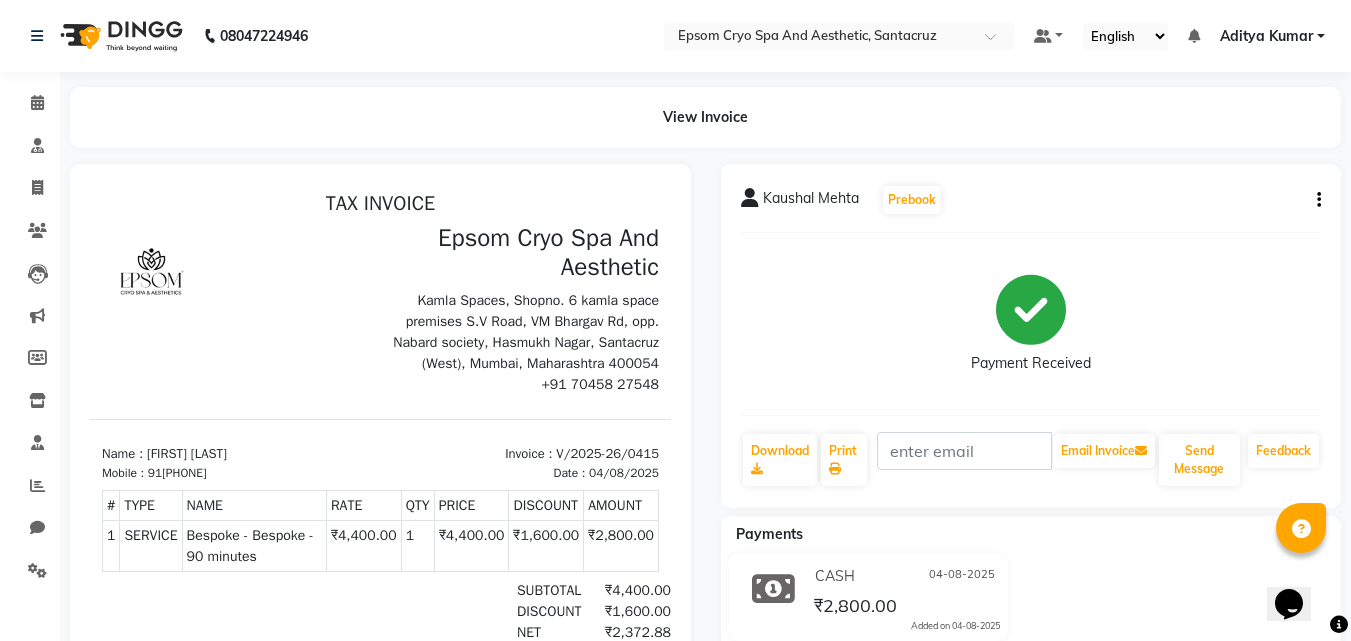 scroll, scrollTop: 16, scrollLeft: 0, axis: vertical 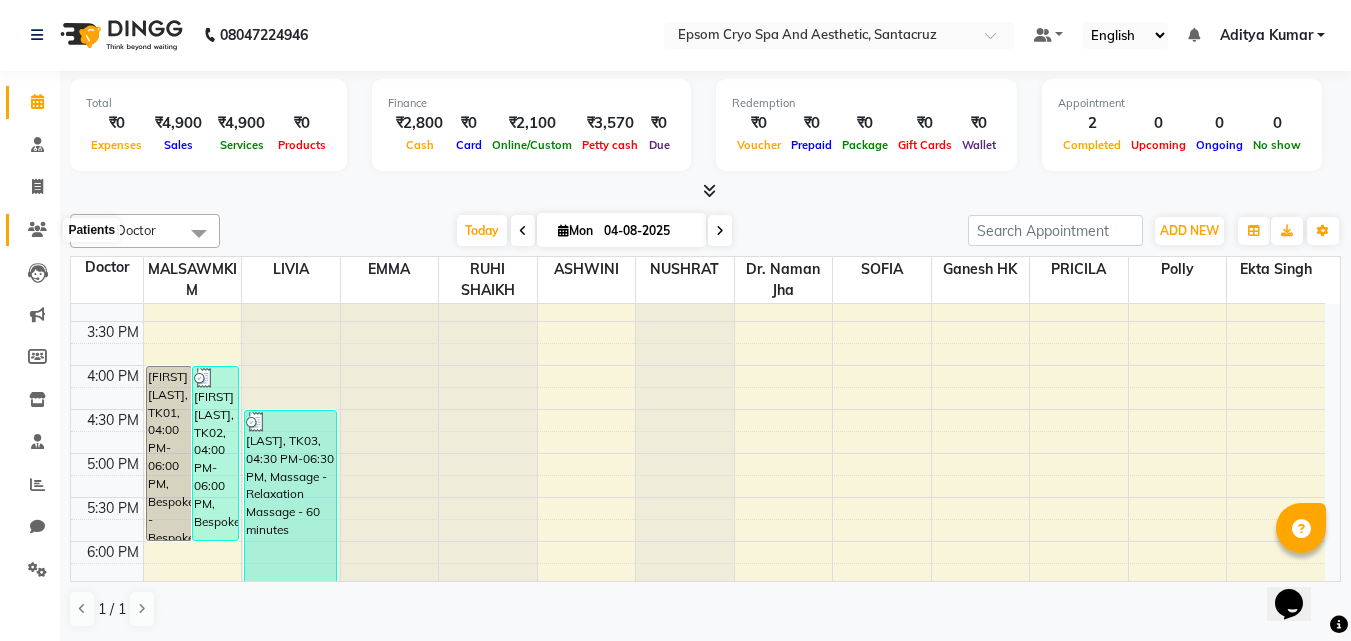 click 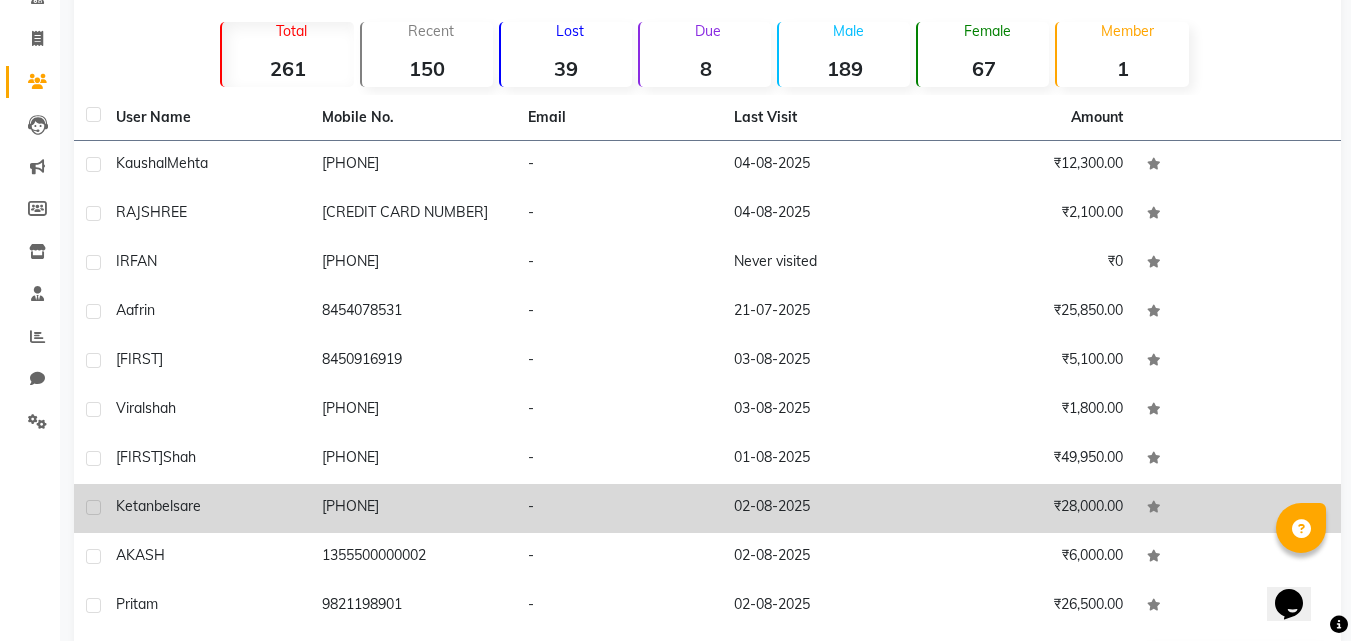 scroll, scrollTop: 225, scrollLeft: 0, axis: vertical 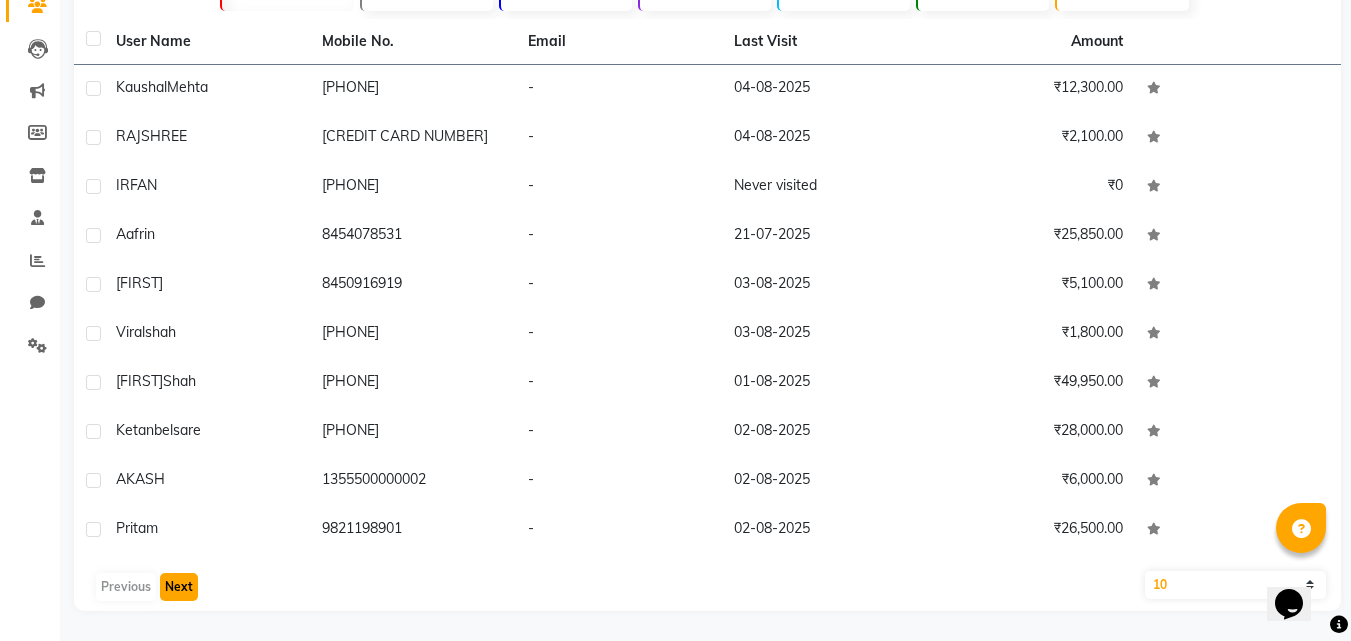 click on "Next" 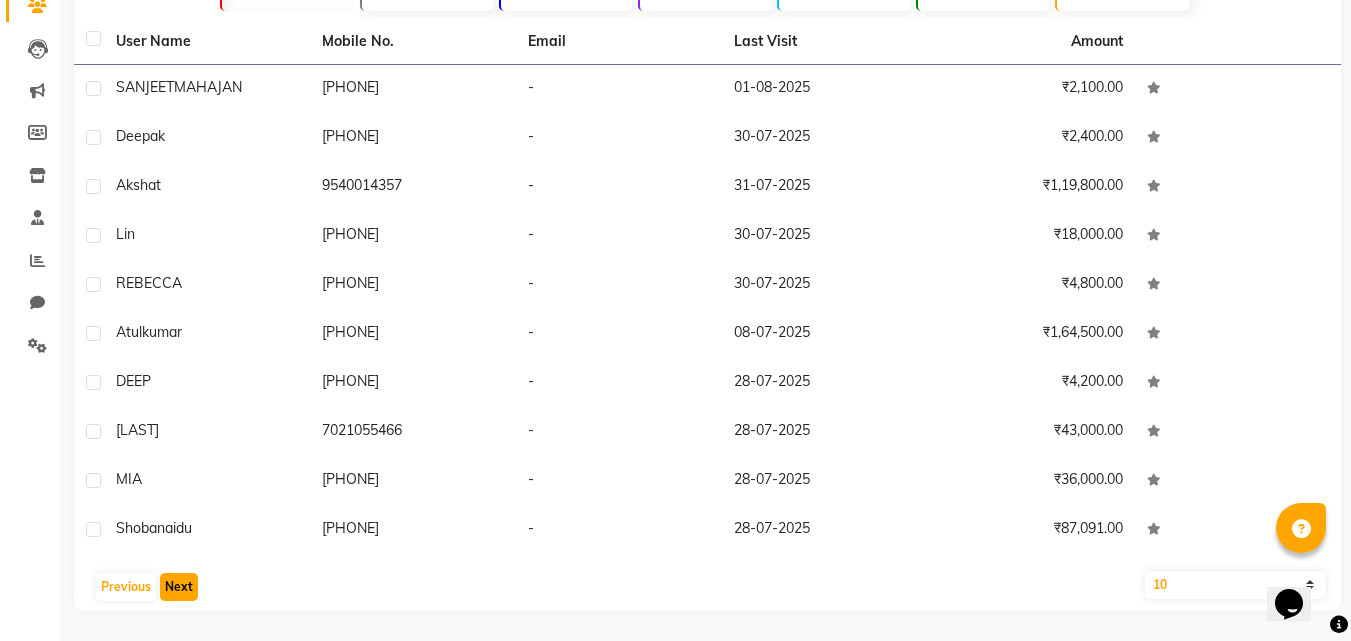 click on "Next" 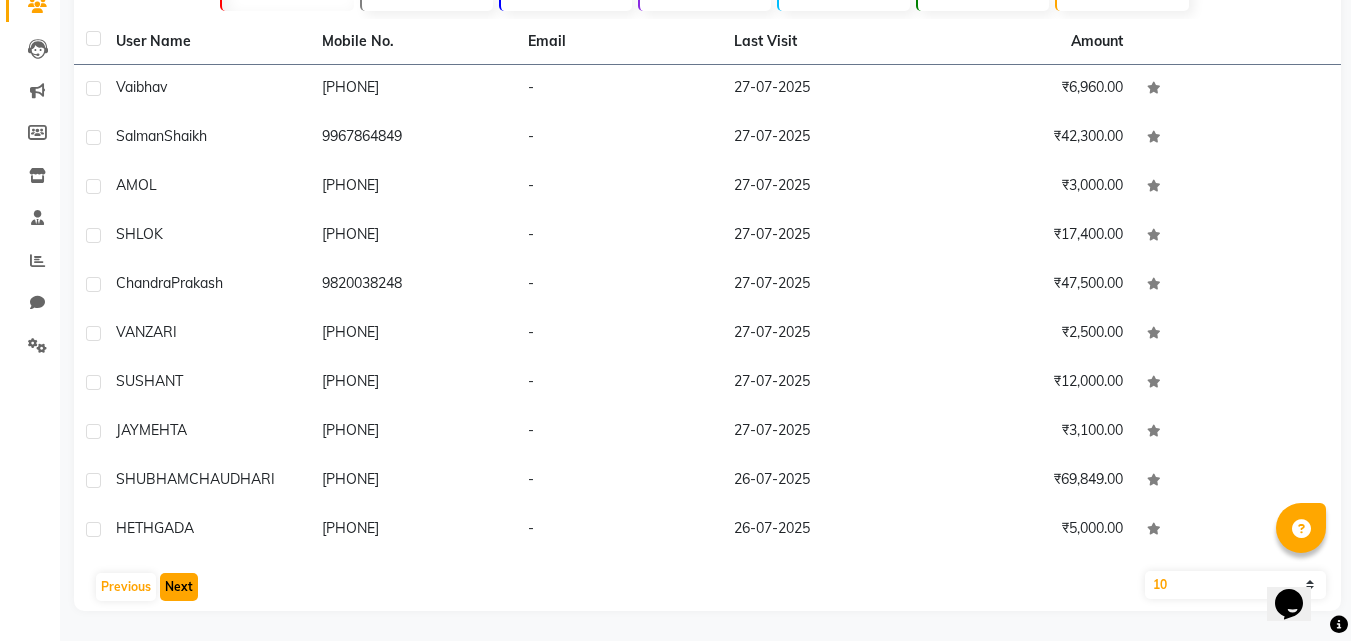click on "Next" 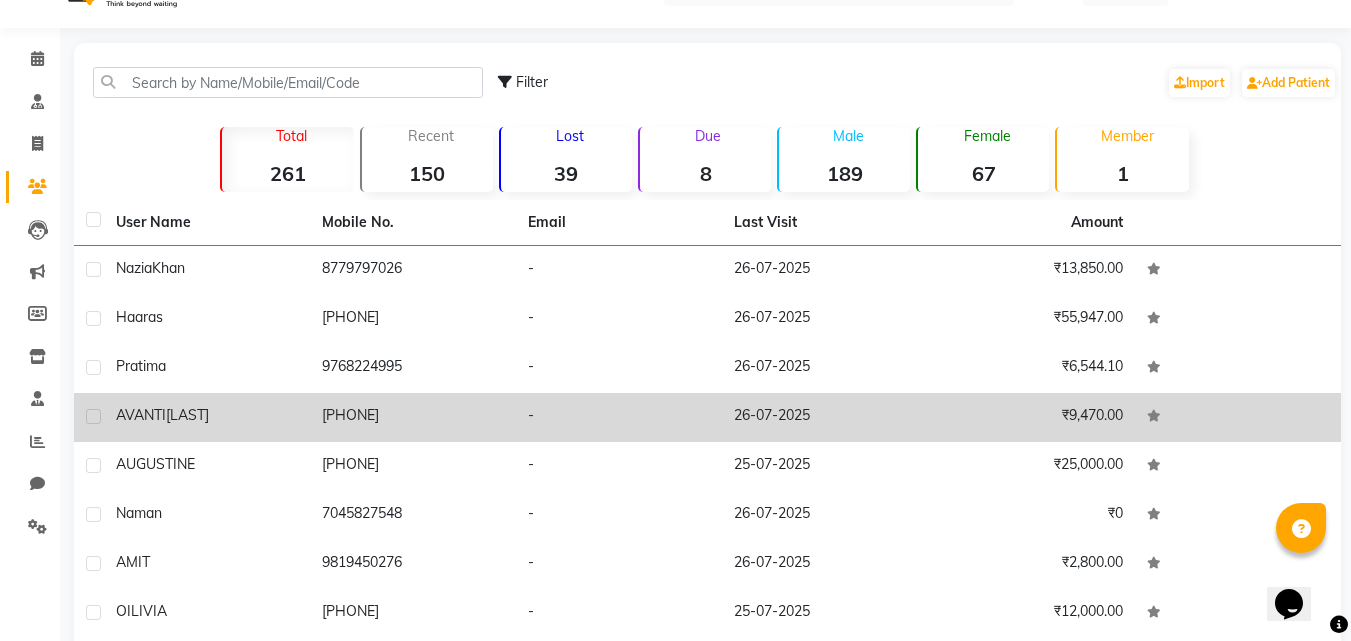 scroll, scrollTop: 0, scrollLeft: 0, axis: both 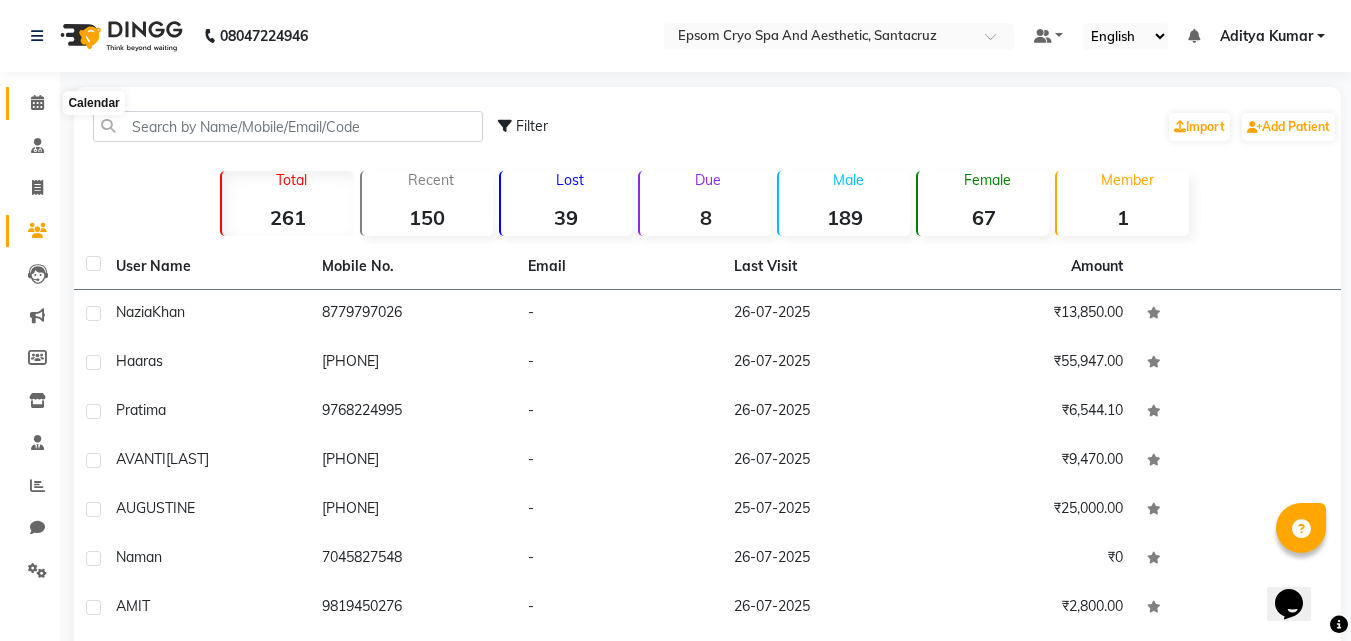 click 